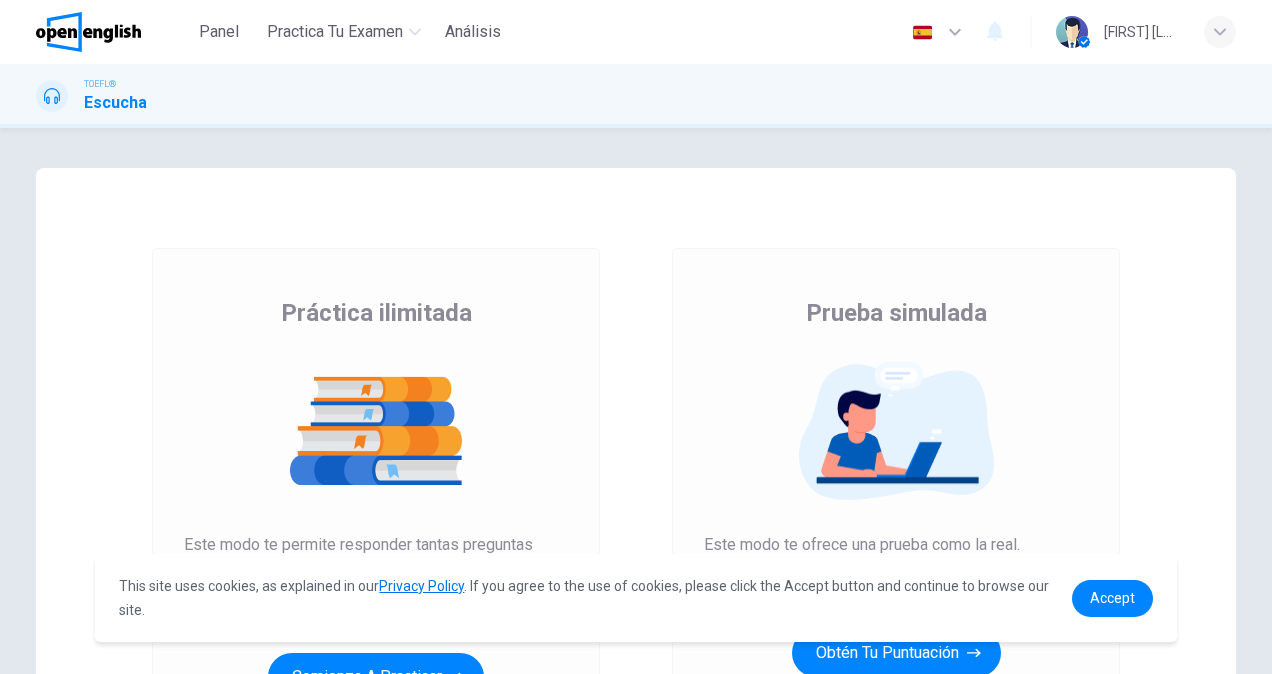 scroll, scrollTop: 0, scrollLeft: 0, axis: both 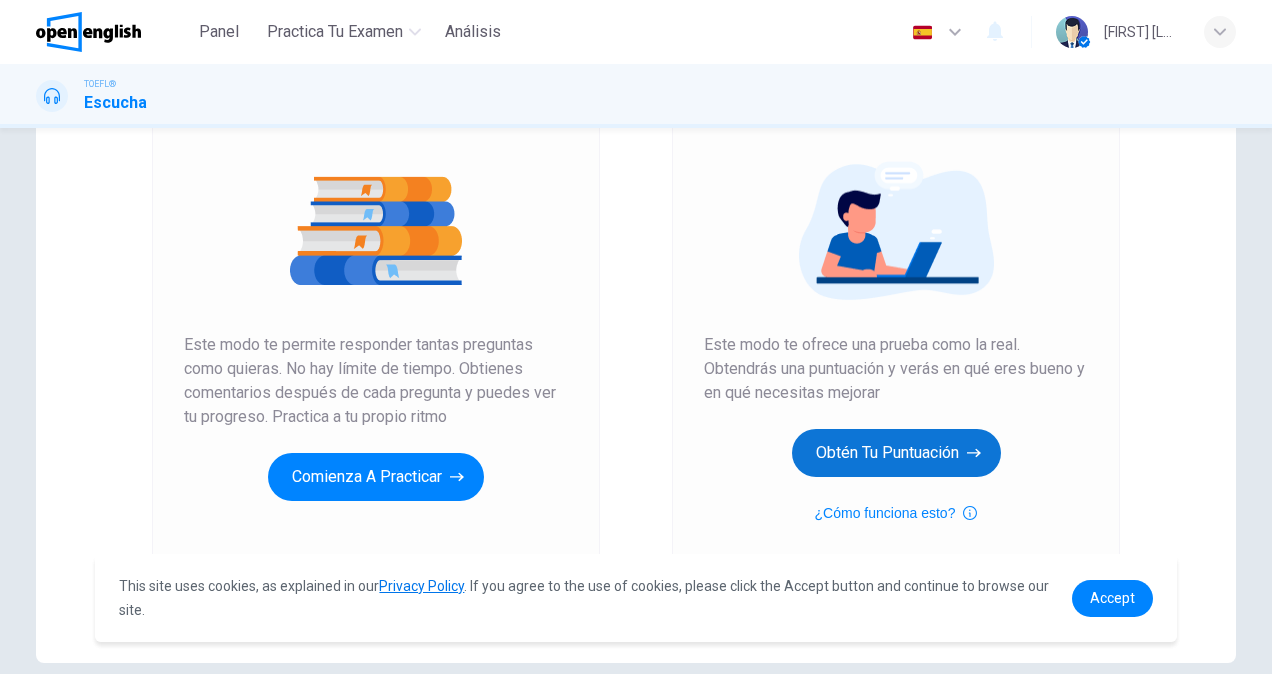 click on "Obtén tu puntuación" at bounding box center [376, 477] 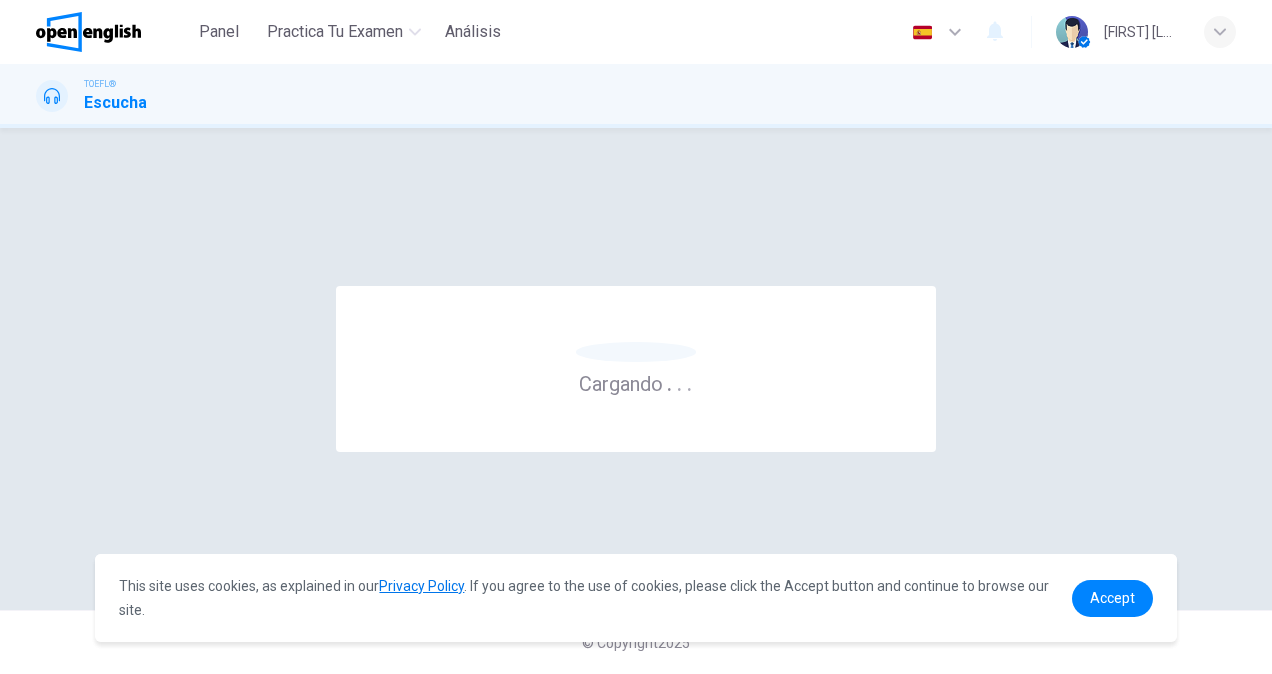 scroll, scrollTop: 0, scrollLeft: 0, axis: both 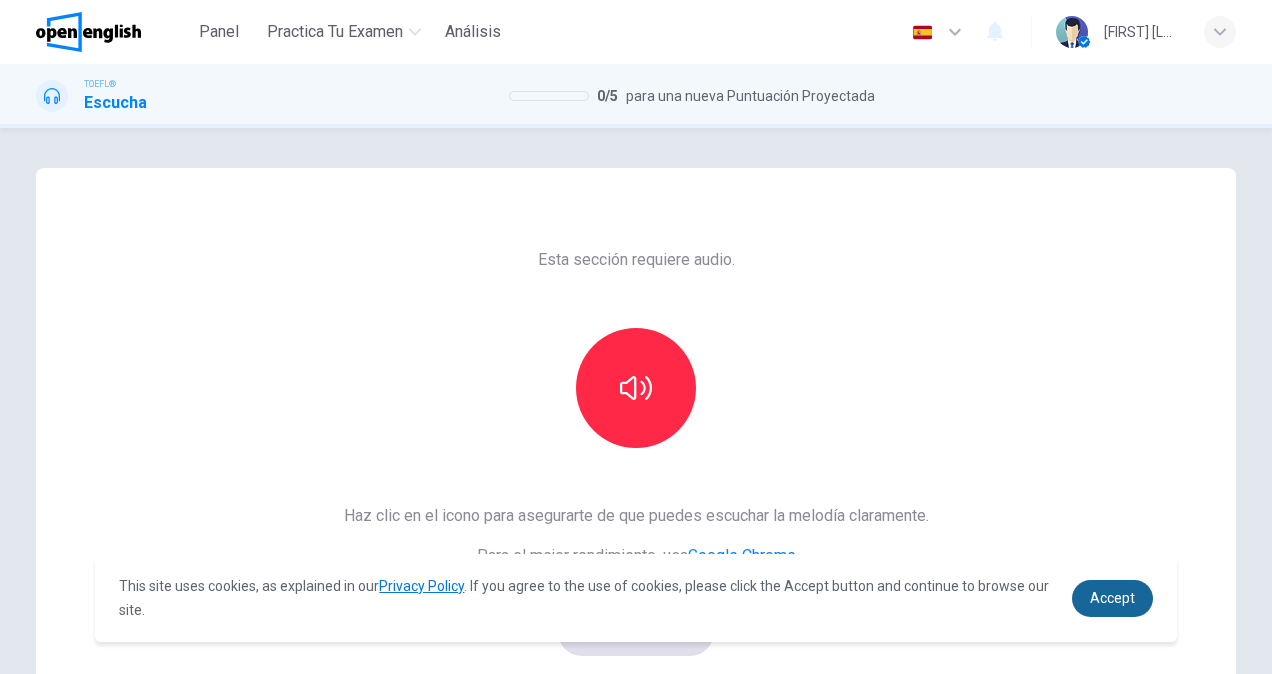 click on "Accept" at bounding box center (1112, 598) 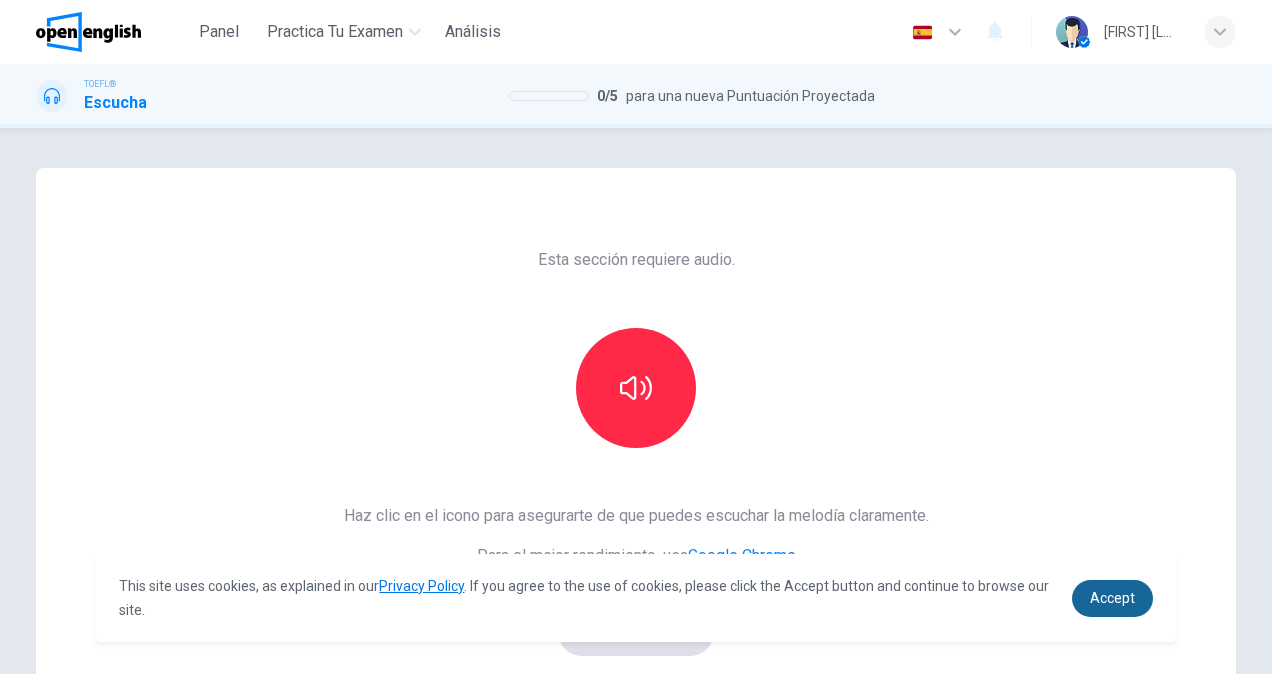 click on "Accept" at bounding box center (1112, 598) 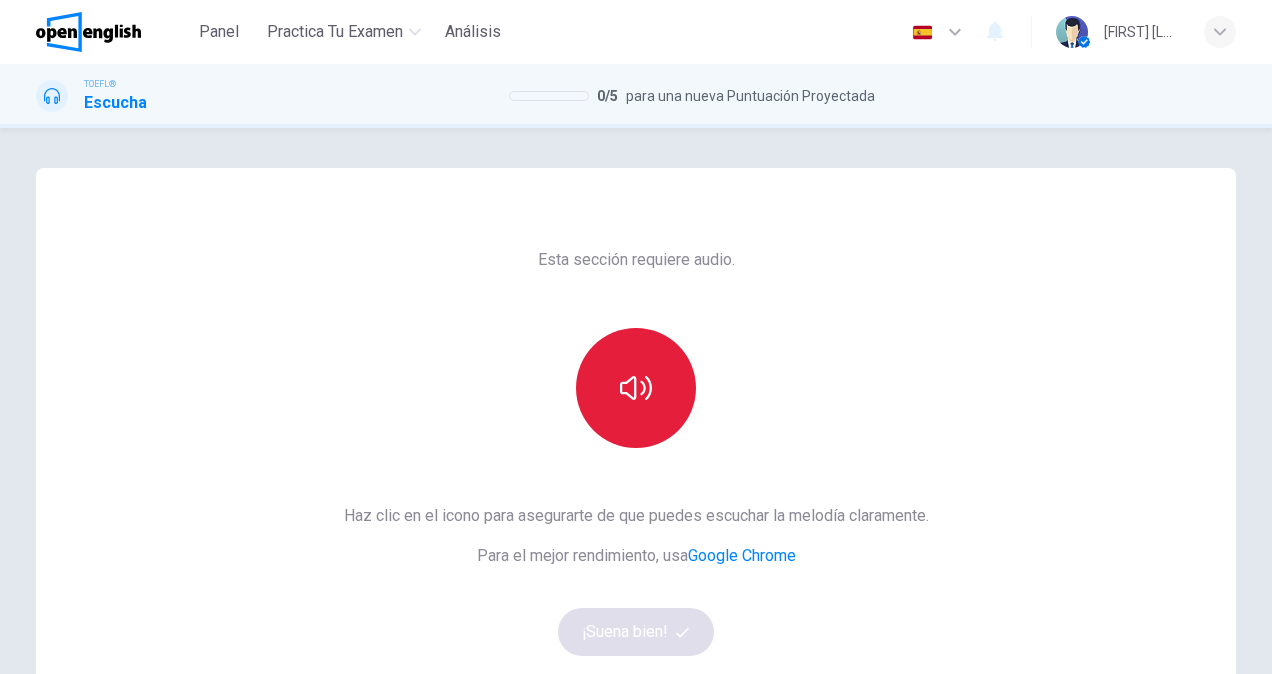 click at bounding box center (636, 388) 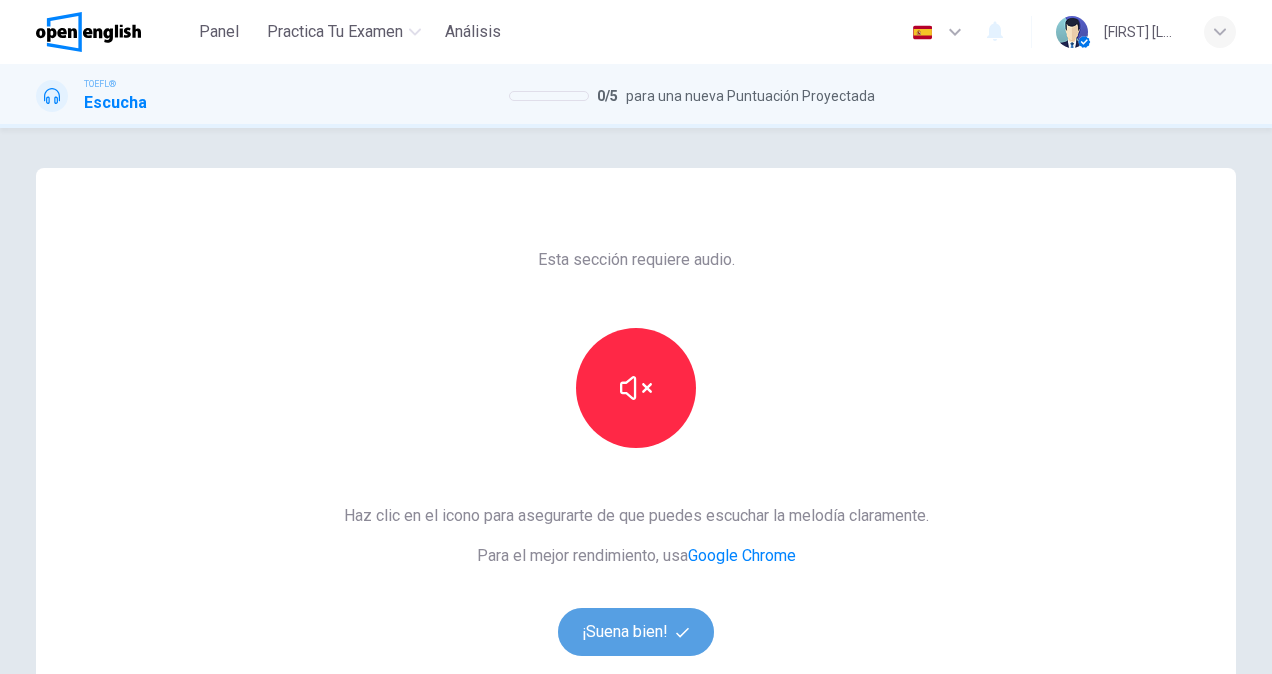 click on "¡Suena bien!" at bounding box center [636, 632] 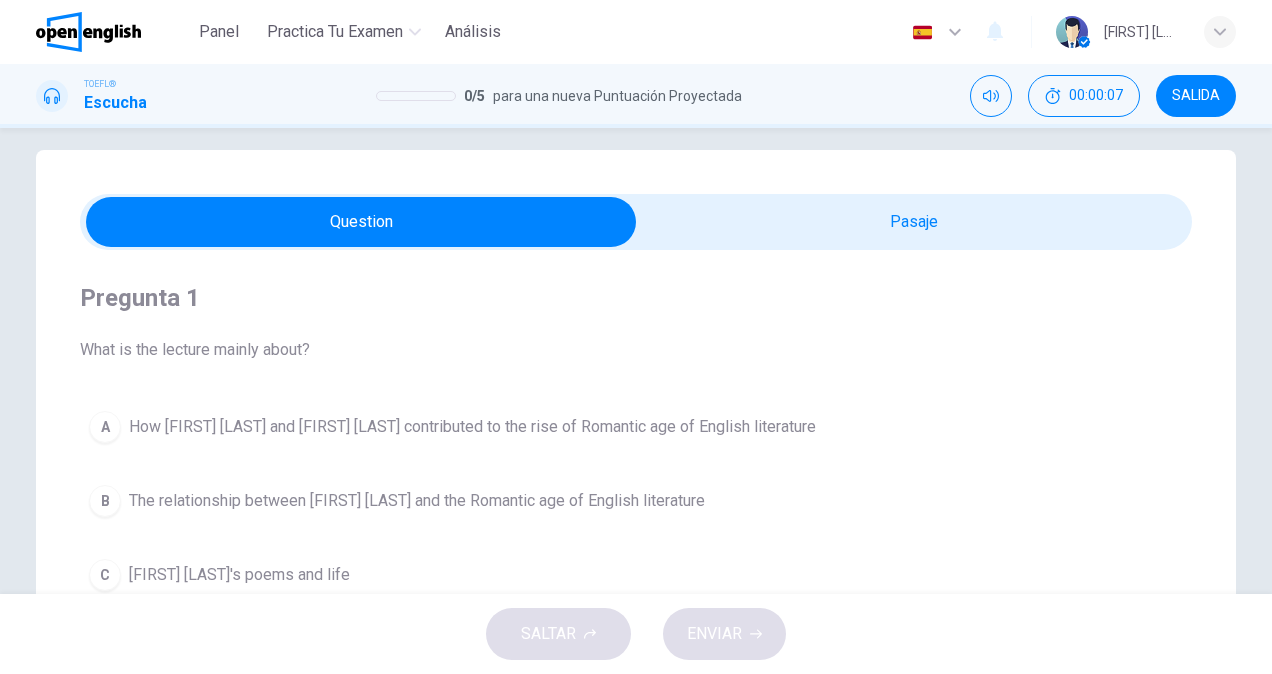 scroll, scrollTop: 0, scrollLeft: 0, axis: both 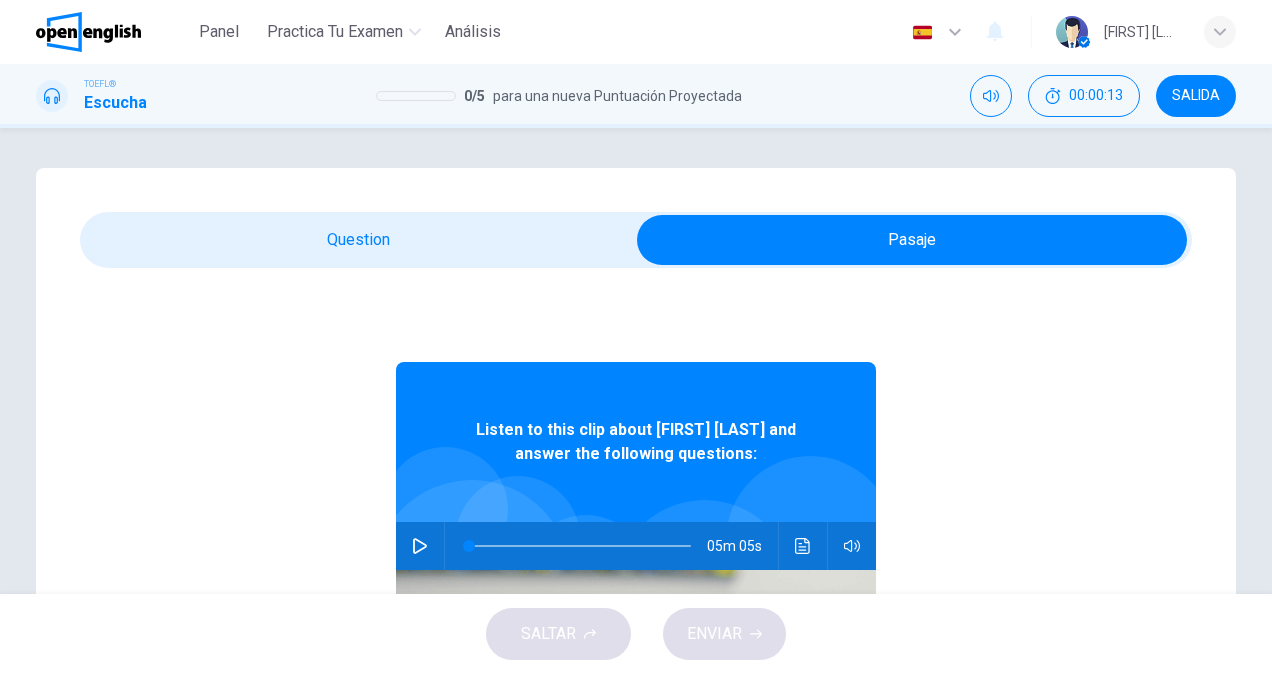 click at bounding box center (420, 546) 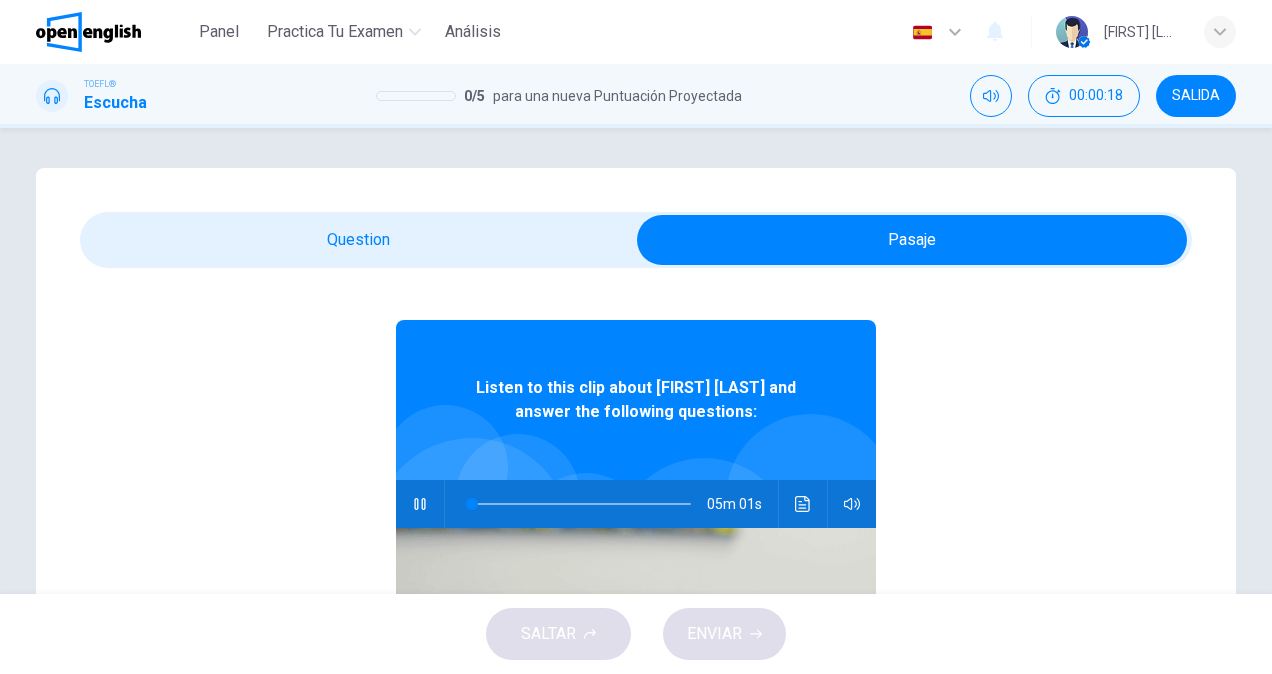 scroll, scrollTop: 12, scrollLeft: 0, axis: vertical 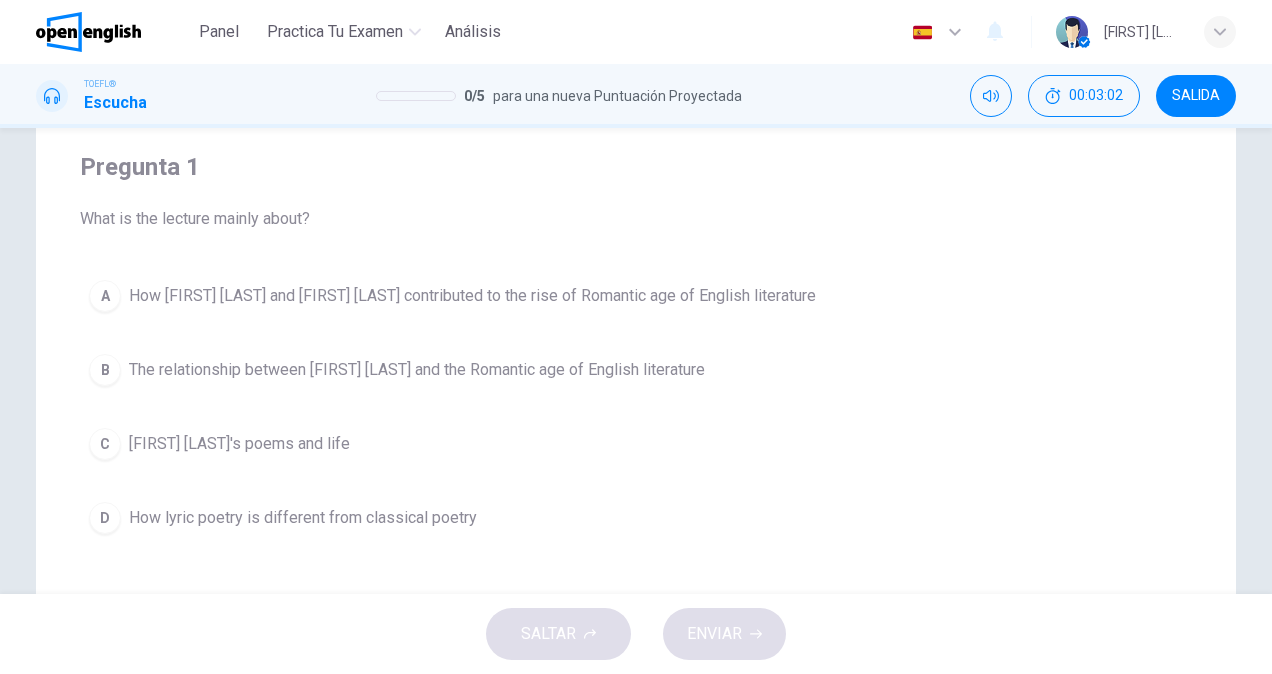 click on "B" at bounding box center [105, 296] 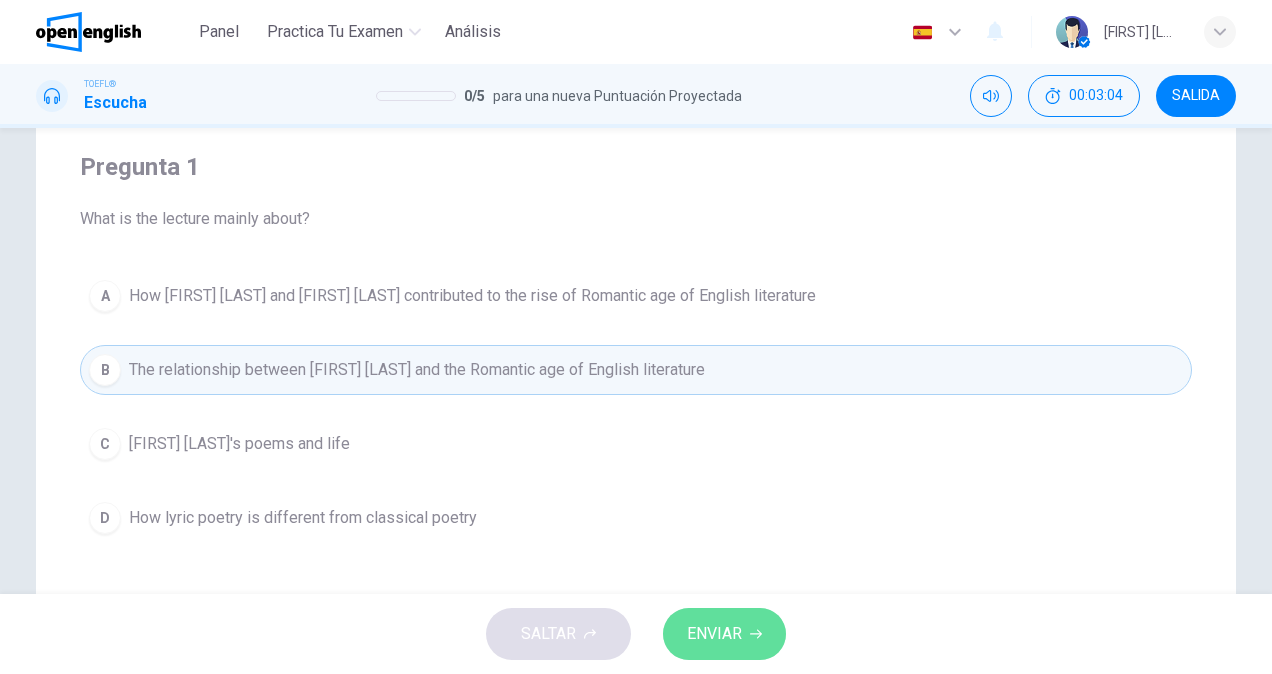 click on "ENVIAR" at bounding box center [714, 634] 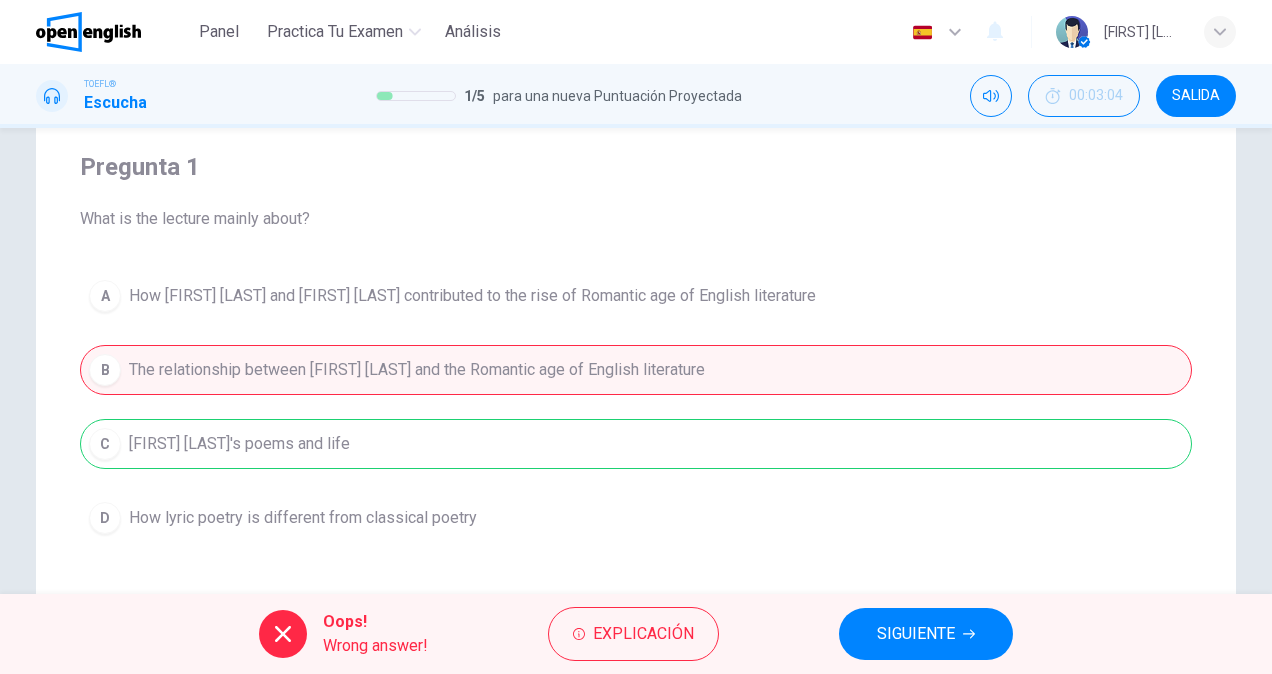 click on "SIGUIENTE" at bounding box center (916, 634) 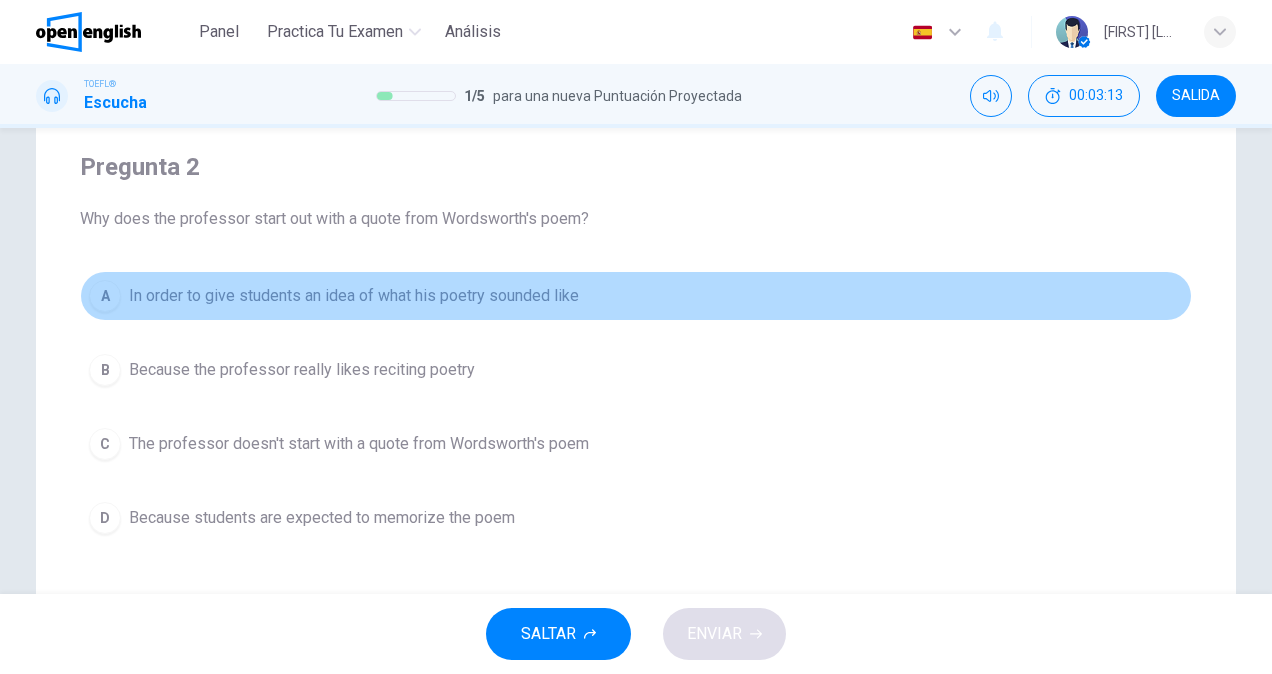 click on "A" at bounding box center (105, 296) 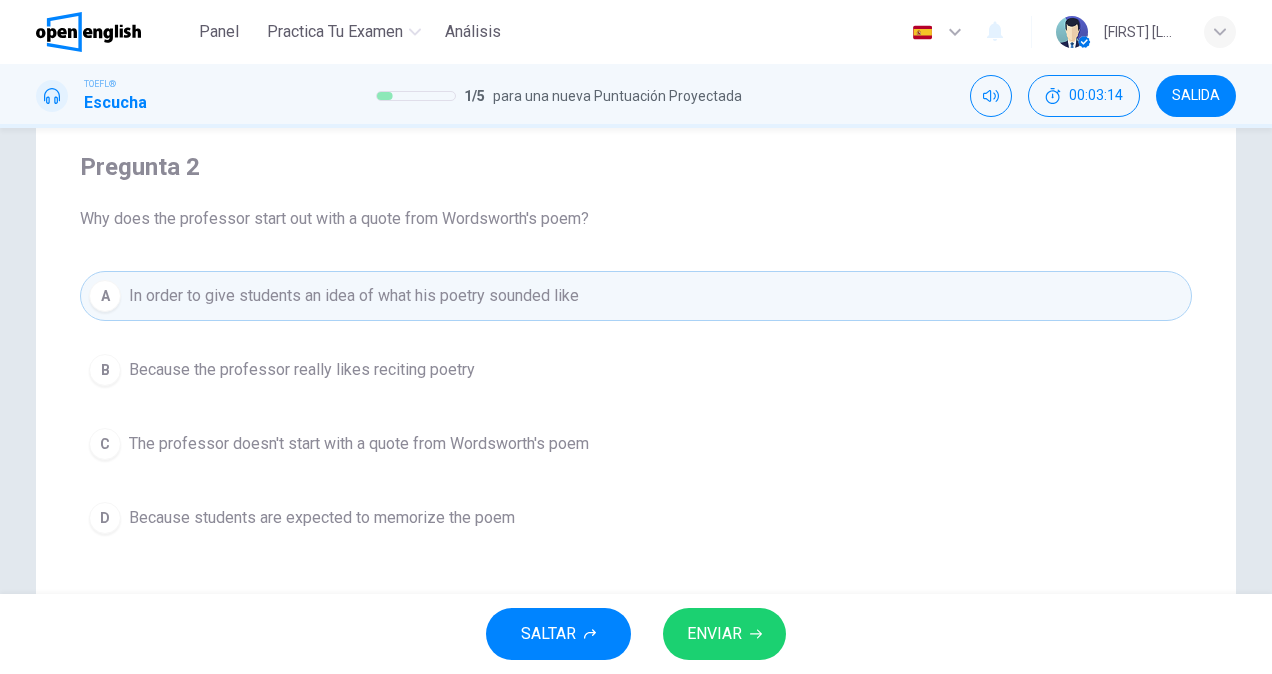 click on "ENVIAR" at bounding box center [724, 634] 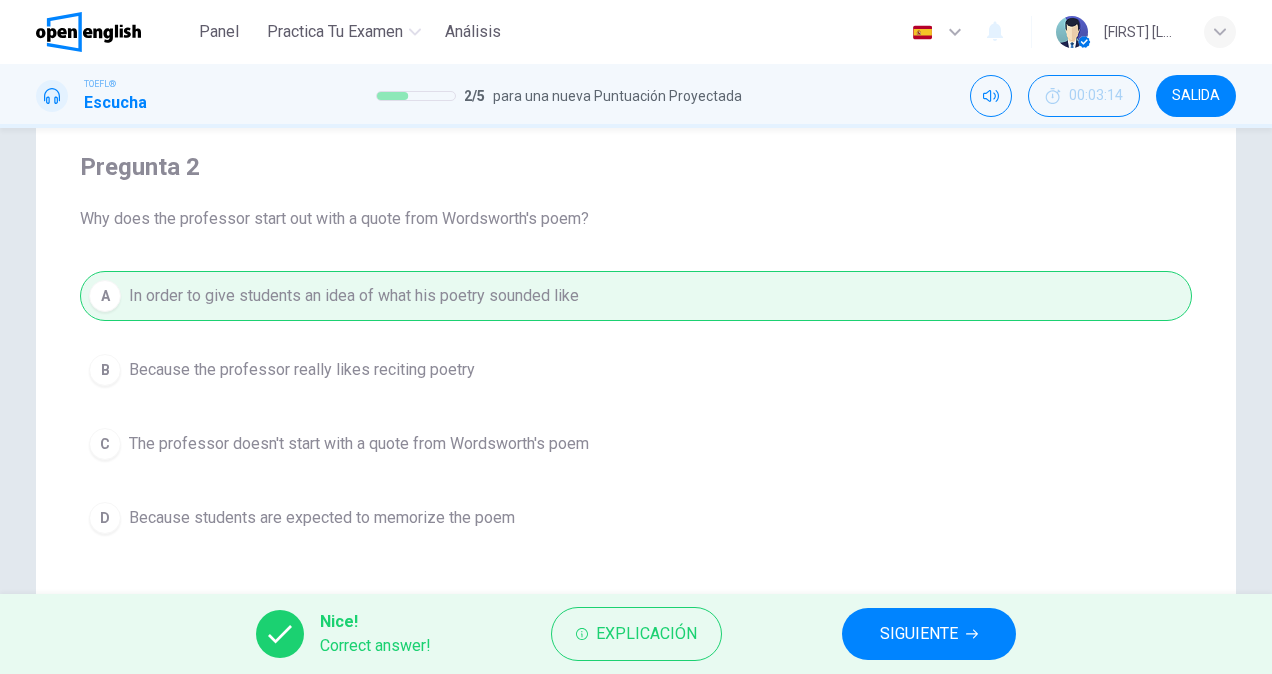 click on "SIGUIENTE" at bounding box center (919, 634) 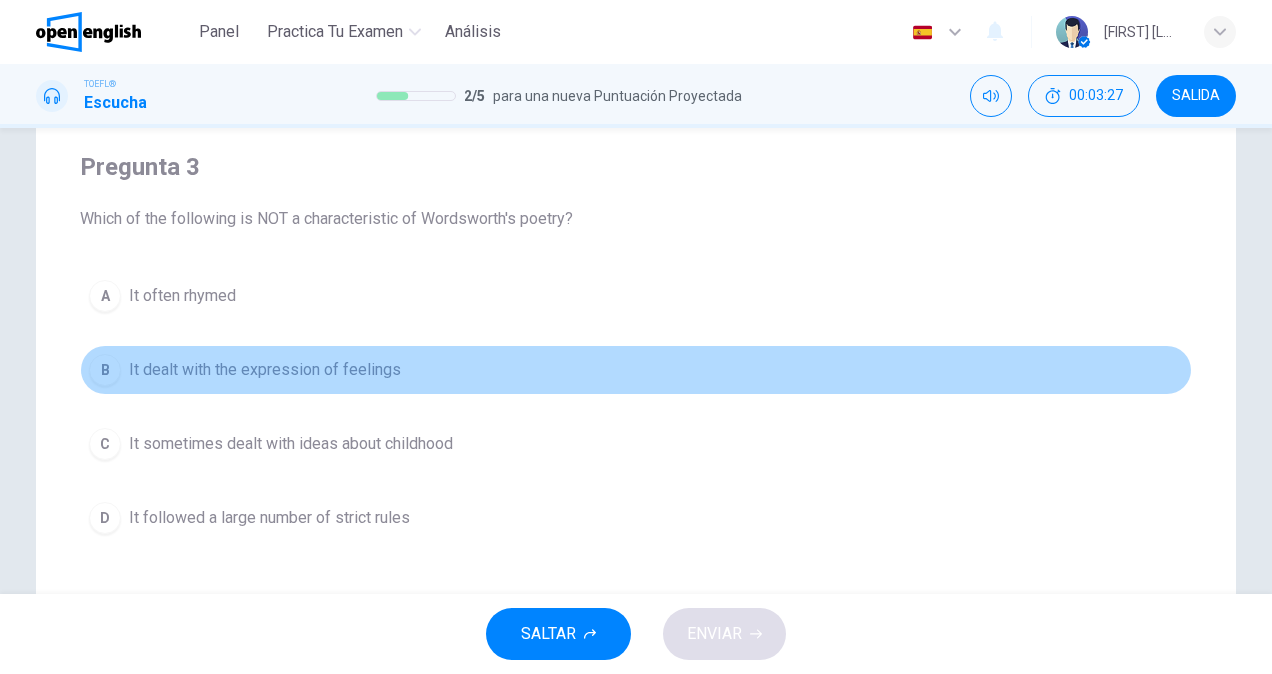 click on "B" at bounding box center [105, 296] 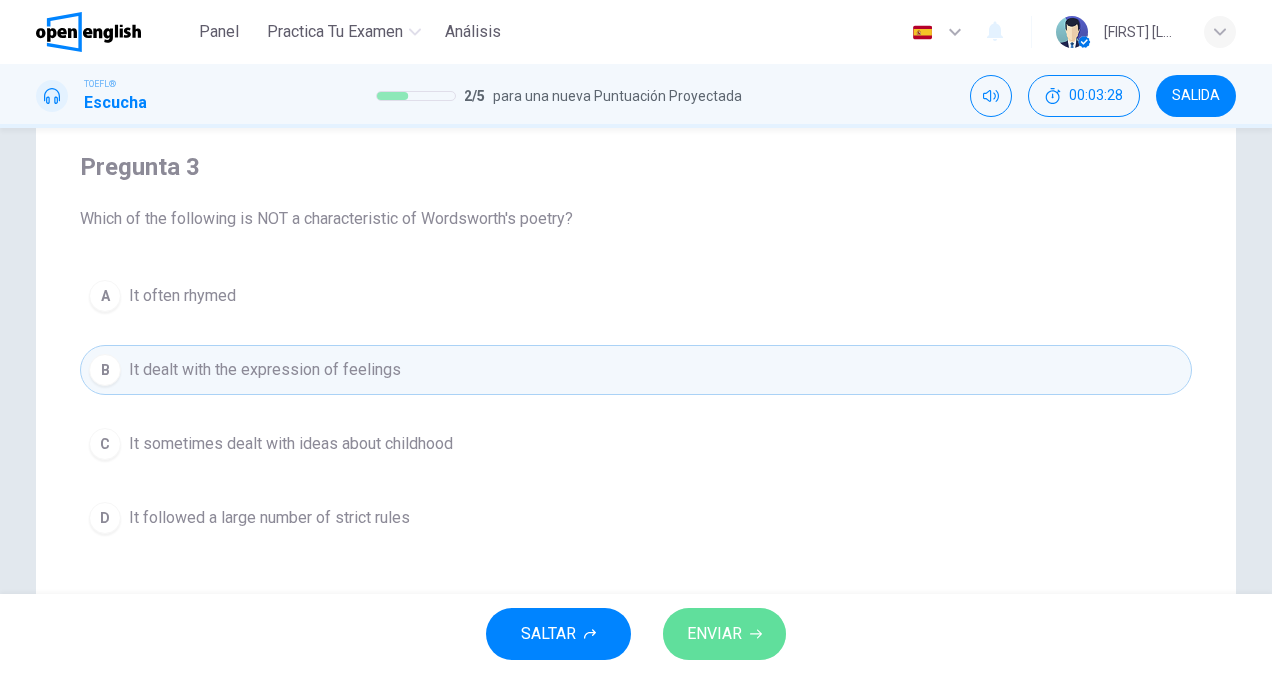 click on "ENVIAR" at bounding box center [724, 634] 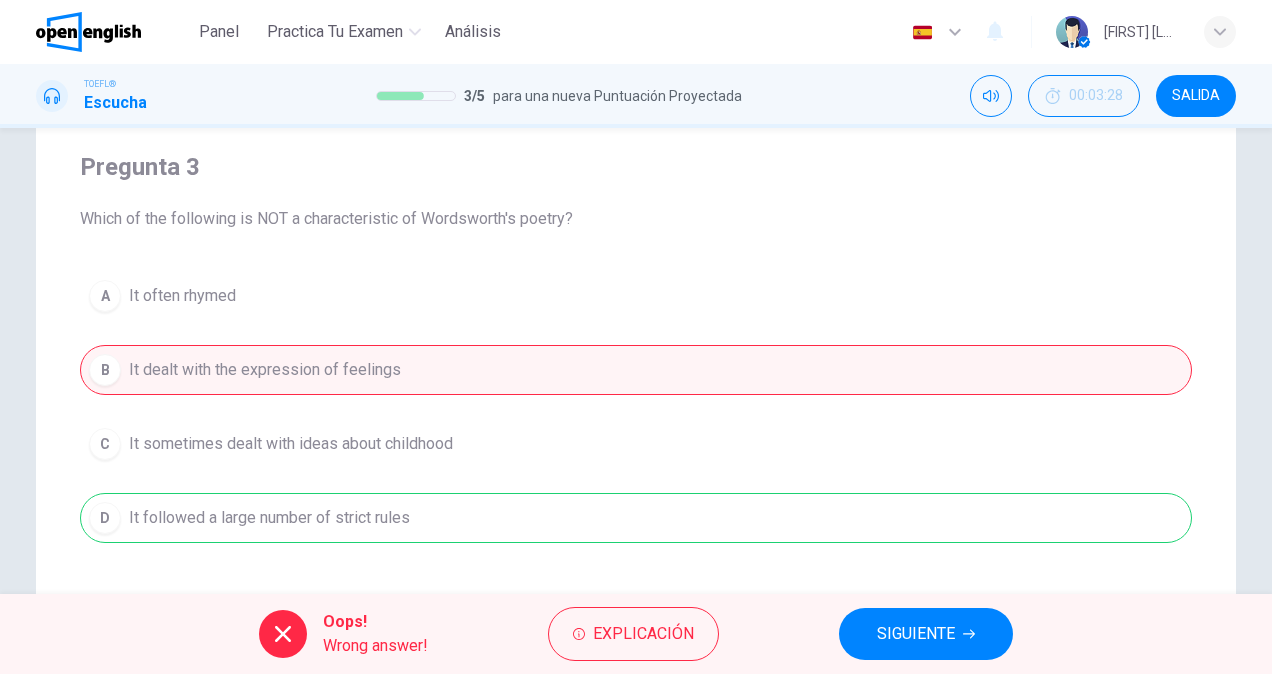 click on "SIGUIENTE" at bounding box center (916, 634) 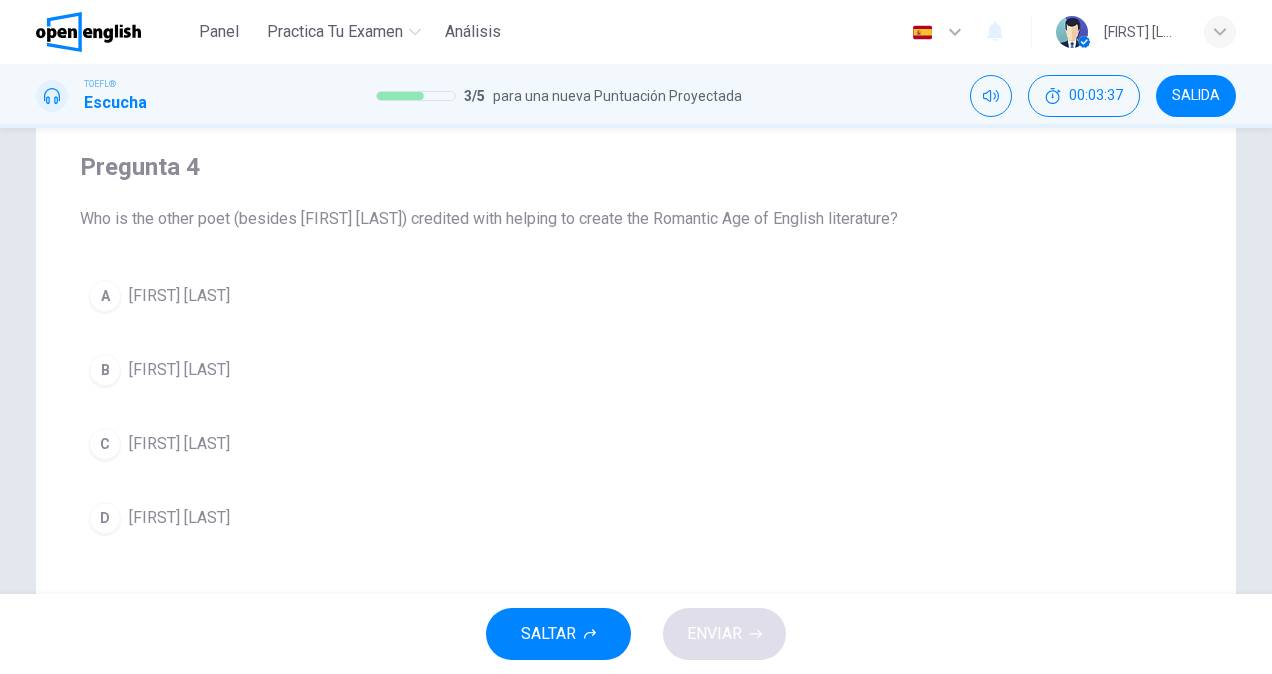 click on "A [FIRST] [LAST]" at bounding box center [636, 296] 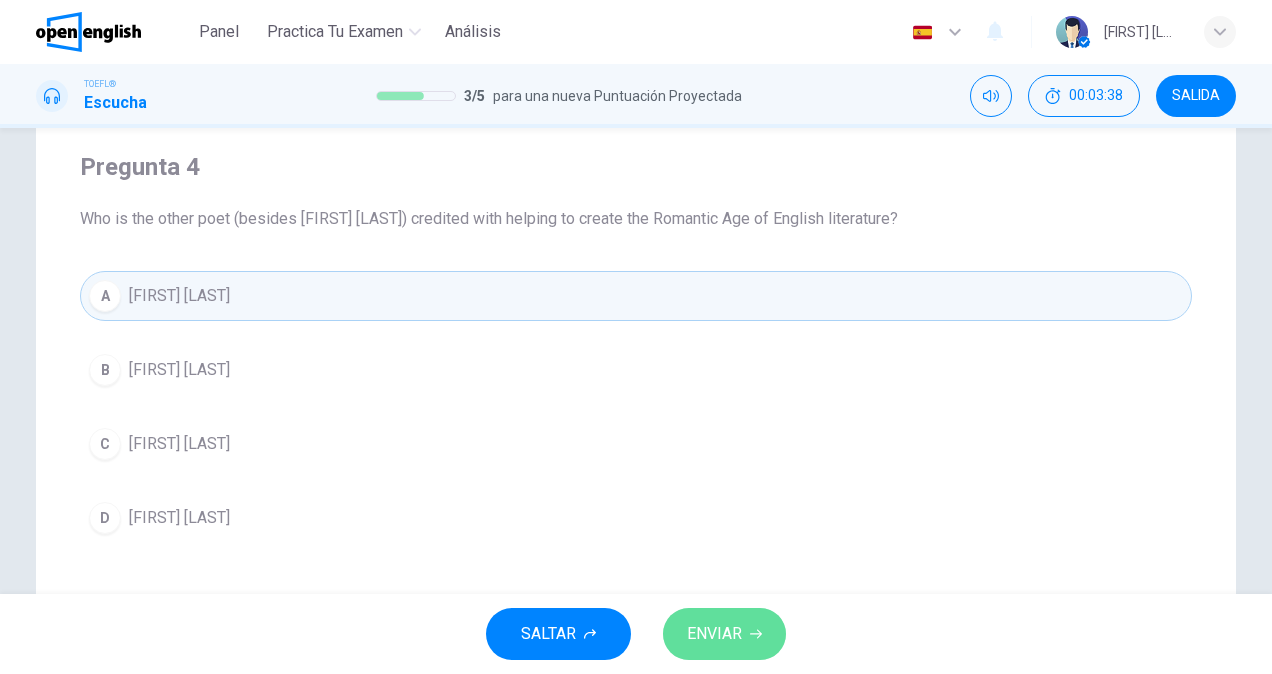 click on "ENVIAR" at bounding box center (714, 634) 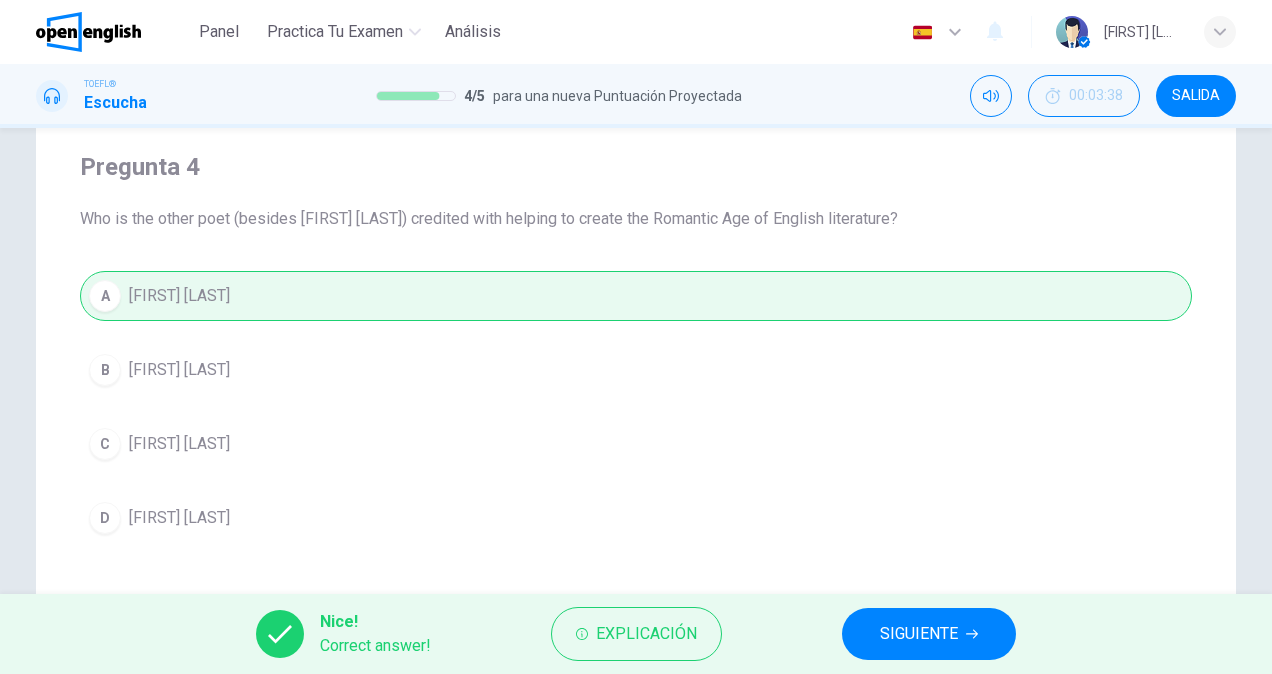 click on "SIGUIENTE" at bounding box center (919, 634) 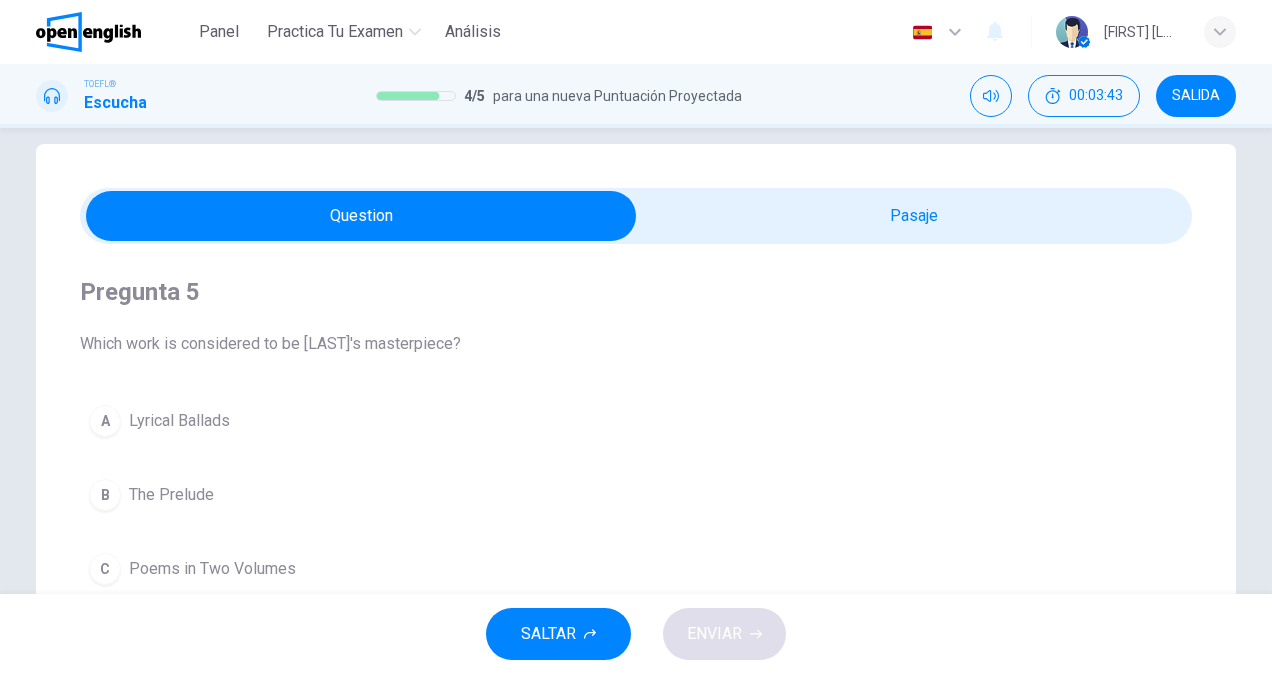 scroll, scrollTop: 0, scrollLeft: 0, axis: both 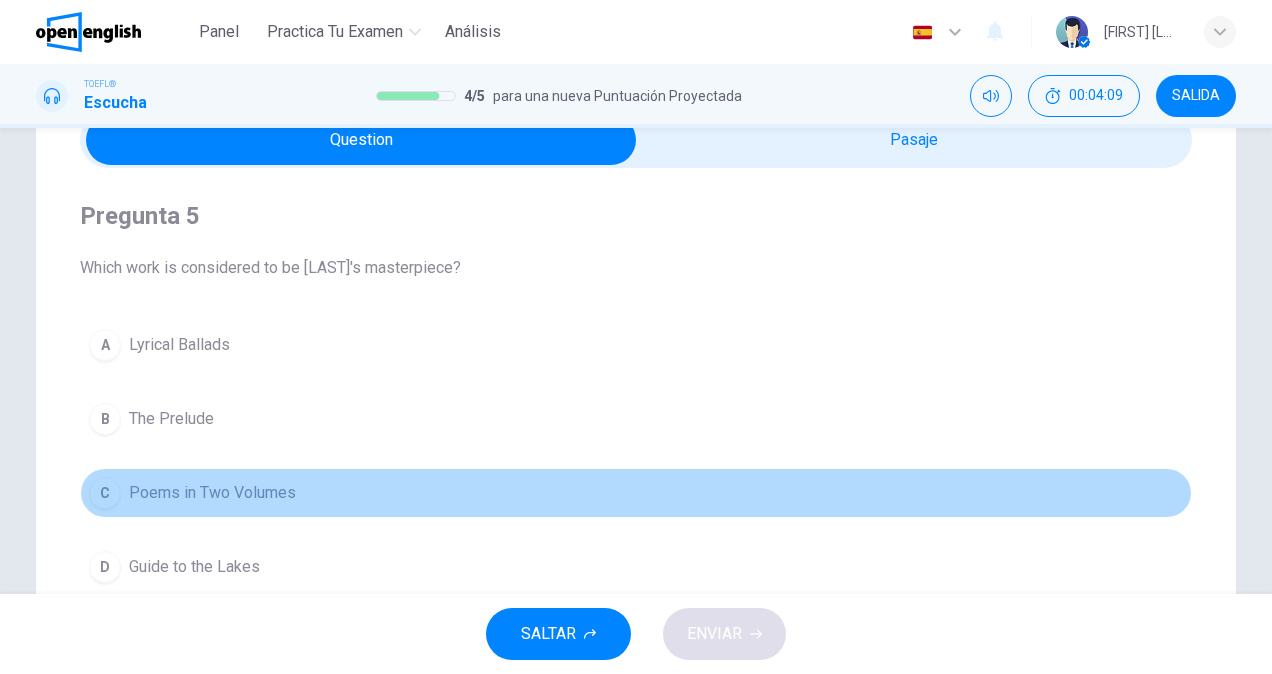 click on "C Poems in Two Volumes" at bounding box center (636, 493) 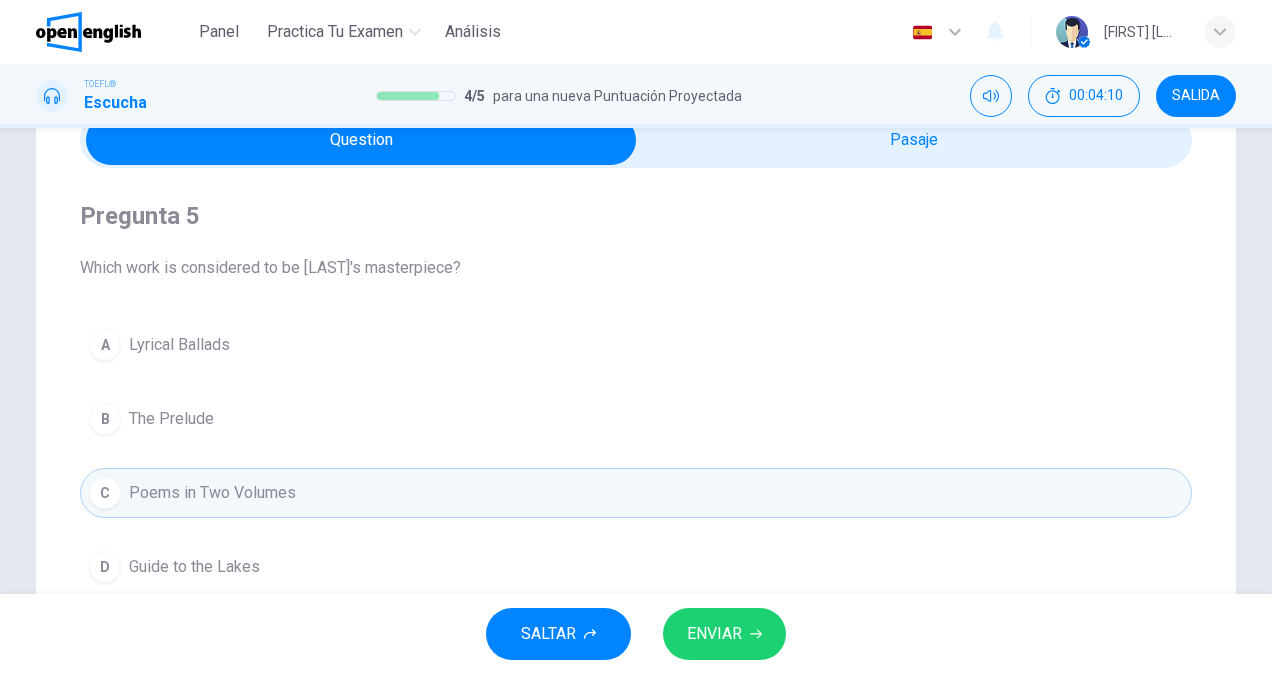 click on "ENVIAR" at bounding box center [714, 634] 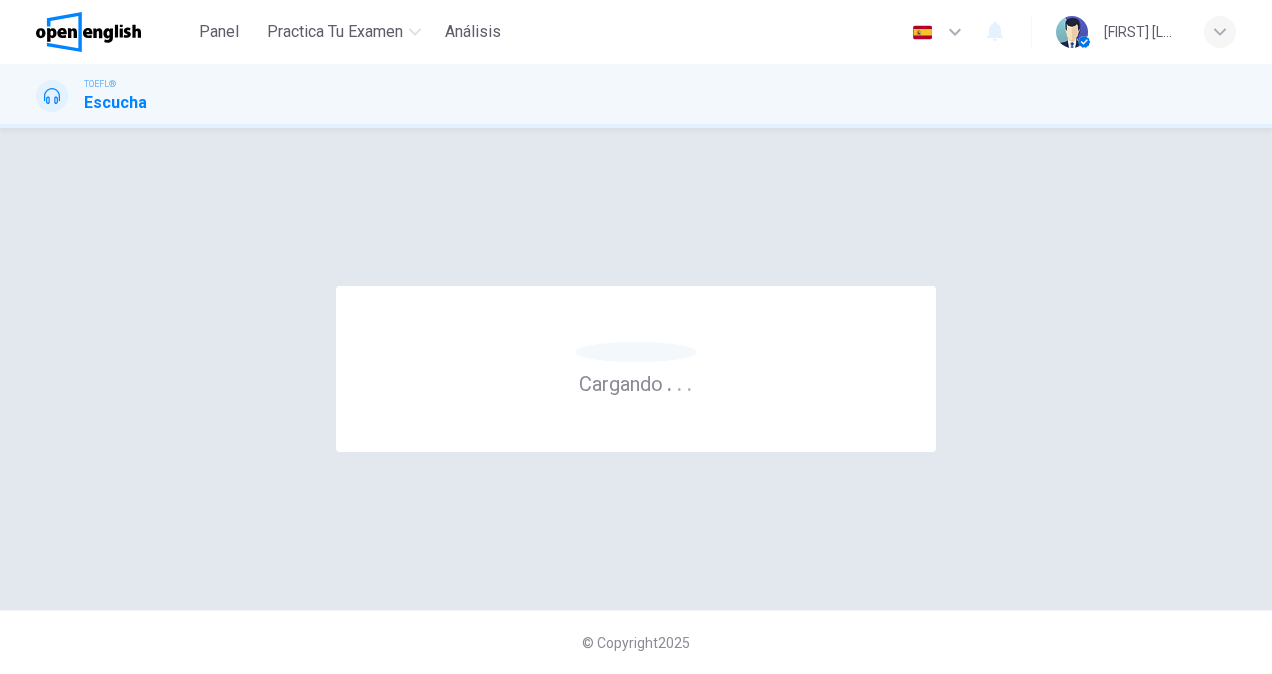 scroll, scrollTop: 0, scrollLeft: 0, axis: both 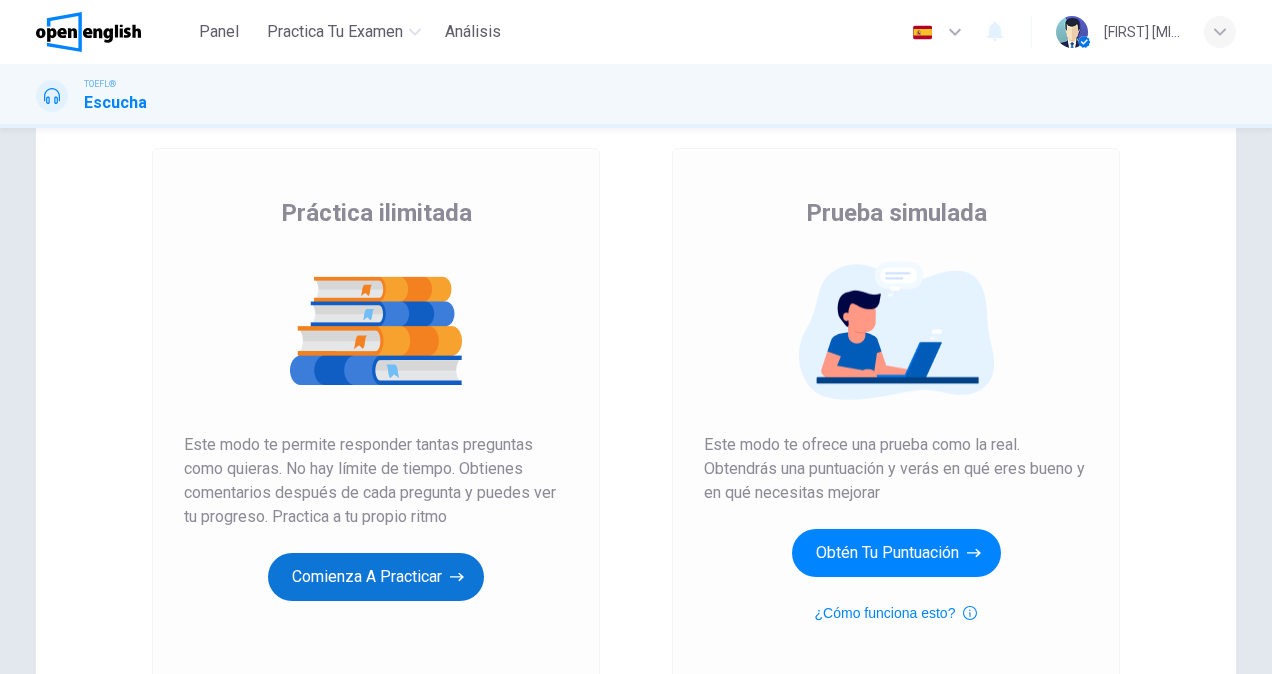 click on "Comienza a practicar" at bounding box center [376, 577] 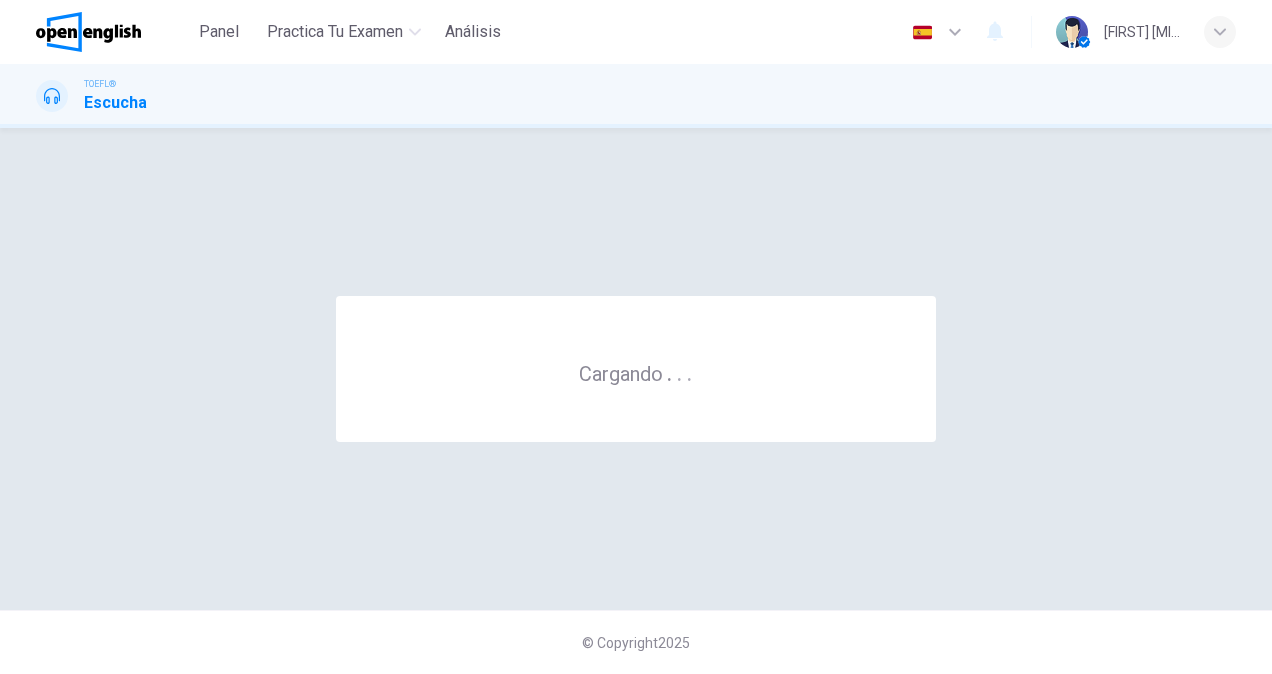 scroll, scrollTop: 0, scrollLeft: 0, axis: both 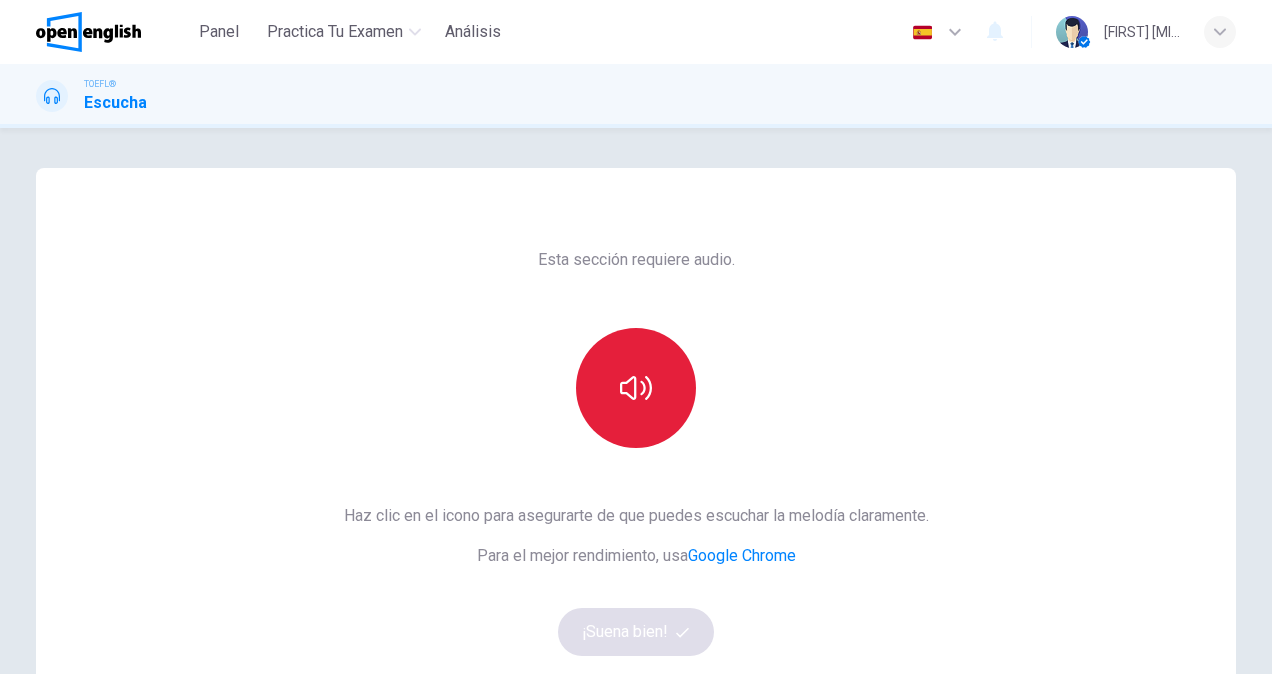 click at bounding box center [636, 388] 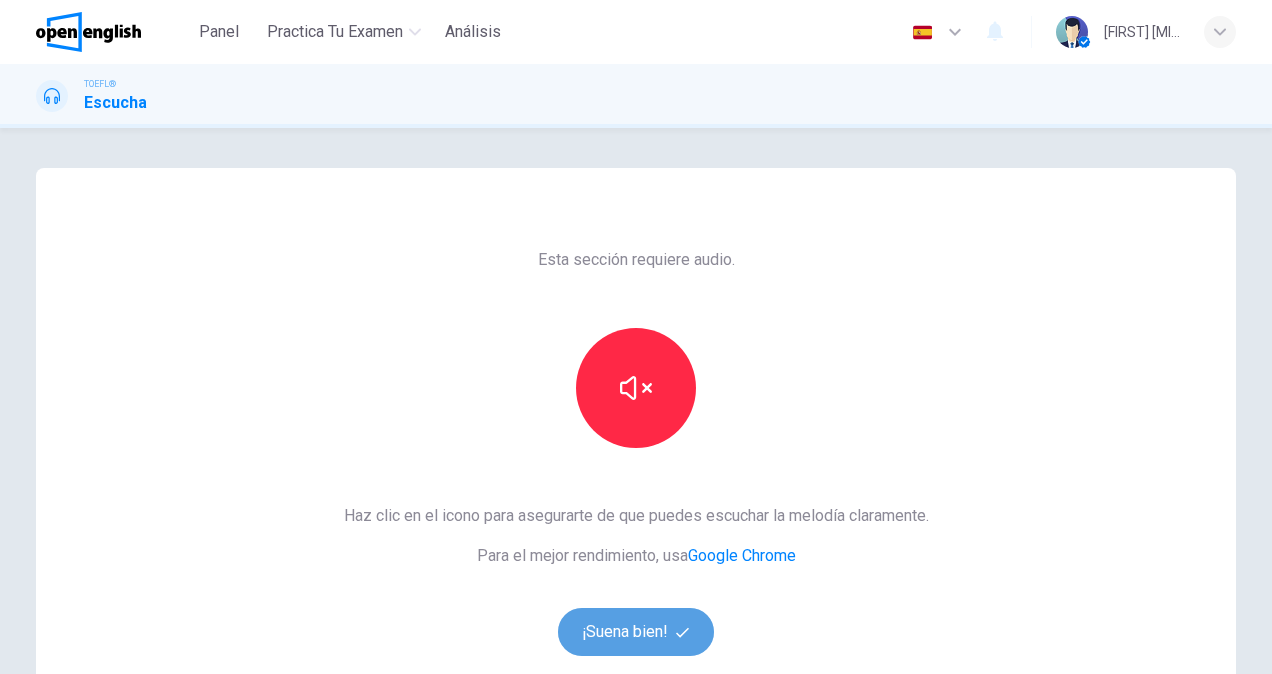 click on "¡Suena bien!" at bounding box center (636, 632) 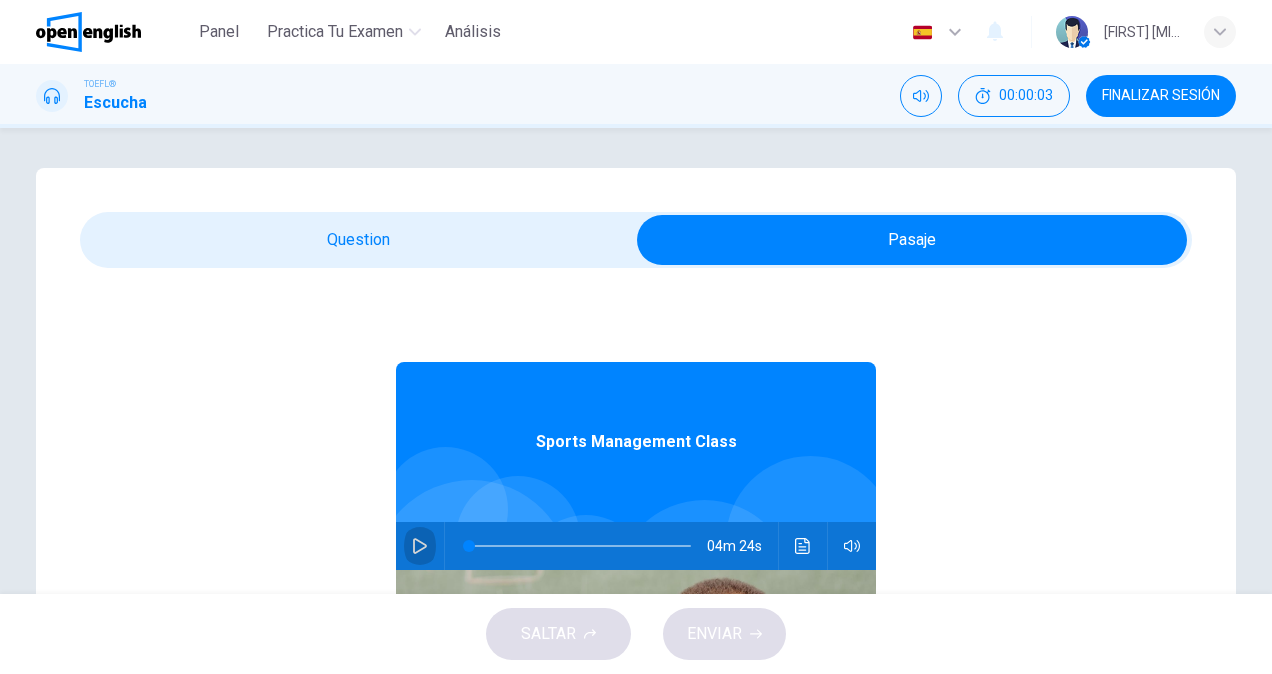 click at bounding box center [420, 546] 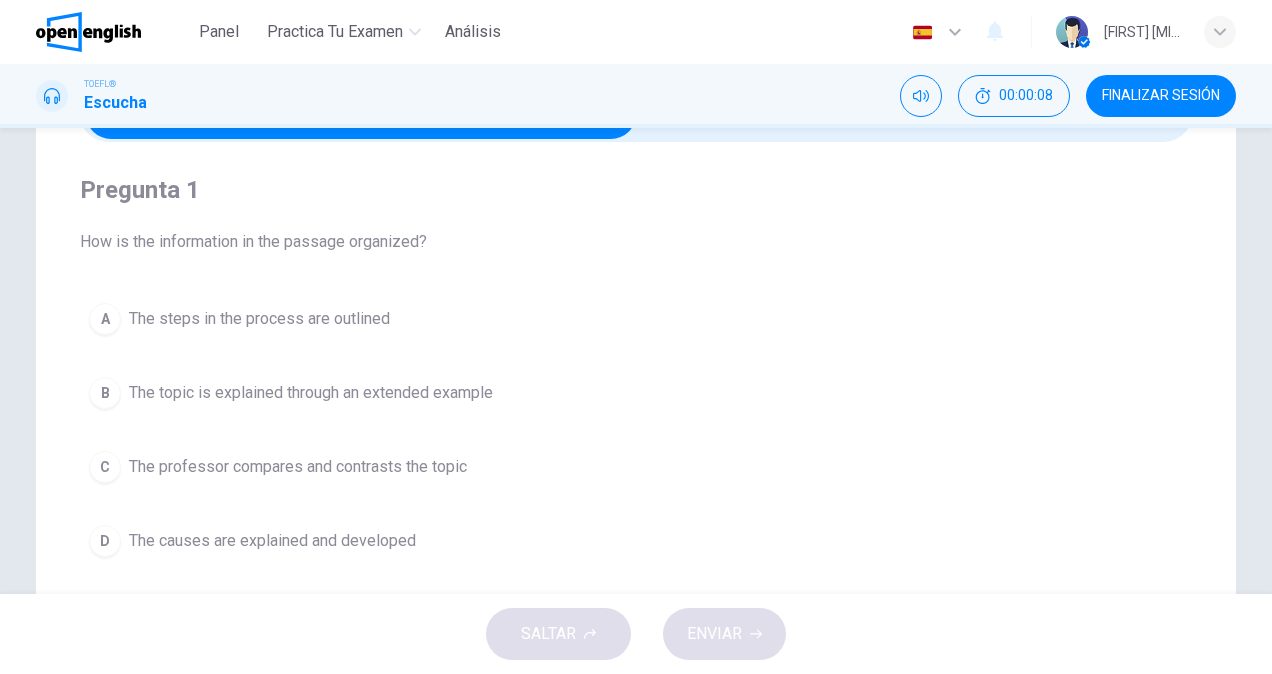 scroll, scrollTop: 154, scrollLeft: 0, axis: vertical 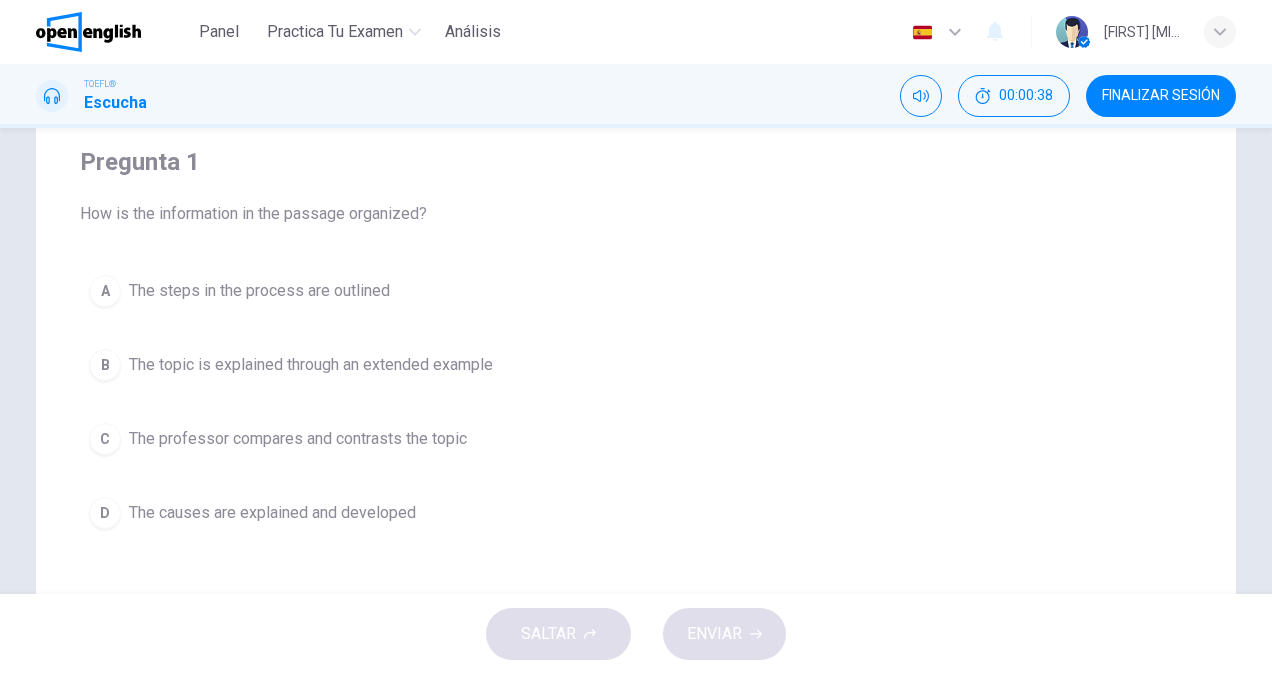 drag, startPoint x: 852, startPoint y: 342, endPoint x: 1197, endPoint y: 159, distance: 390.5304 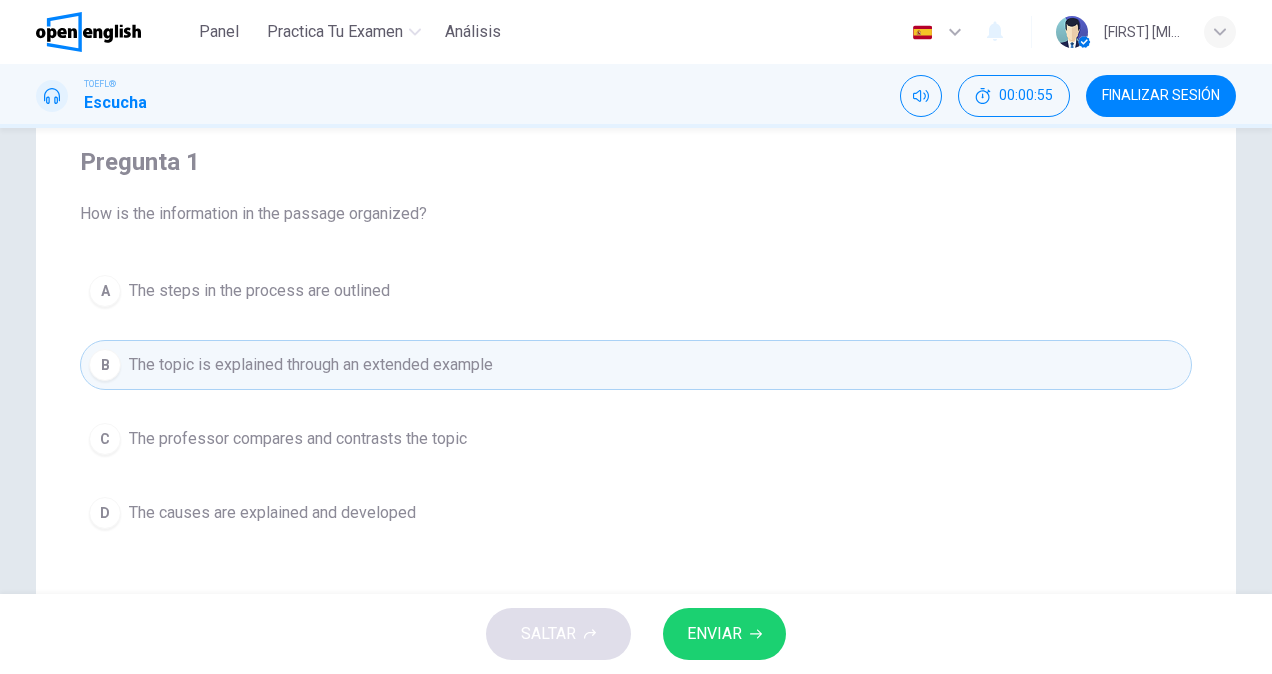 scroll, scrollTop: 0, scrollLeft: 0, axis: both 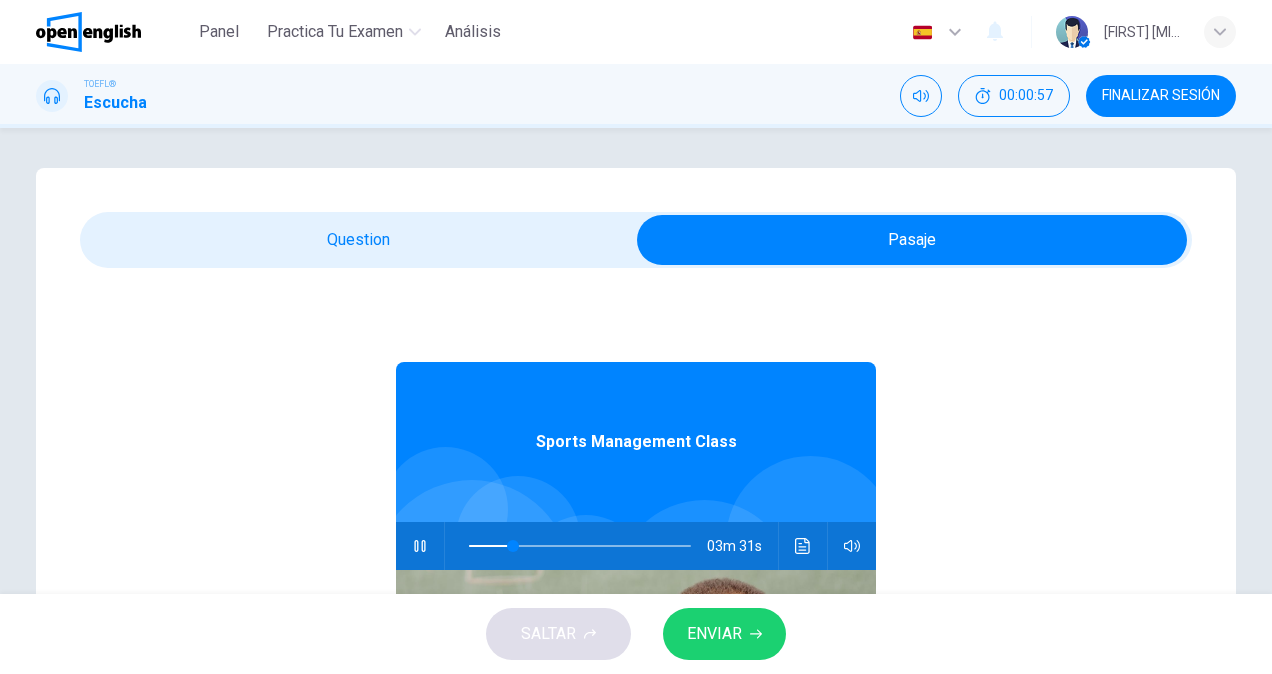 click at bounding box center (420, 546) 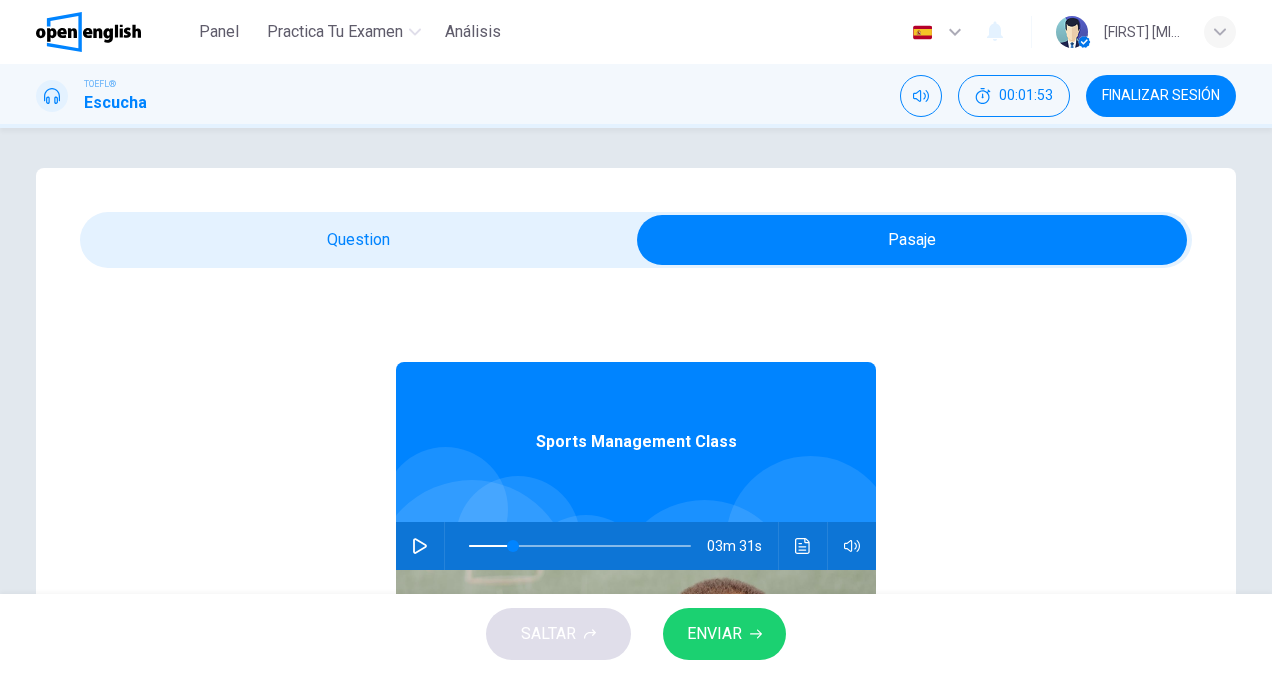 click on "Sports Management Class 03m 31s" at bounding box center [636, 654] 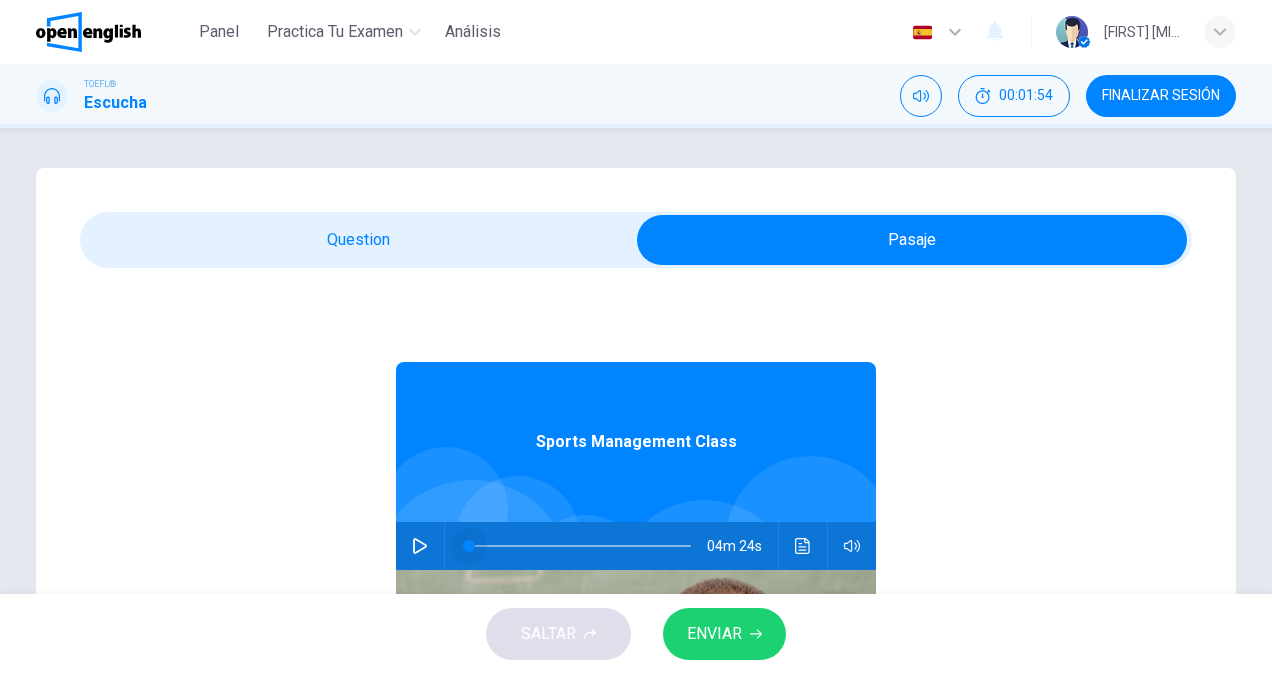 drag, startPoint x: 504, startPoint y: 545, endPoint x: 436, endPoint y: 540, distance: 68.18358 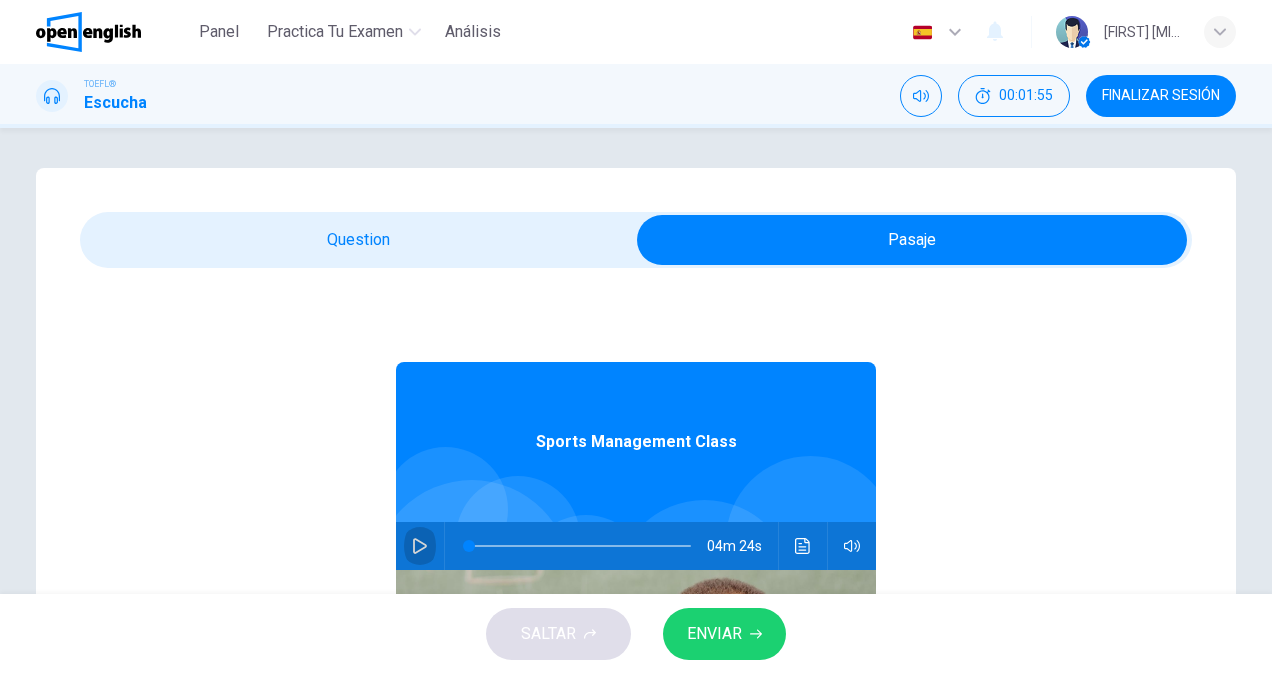 click at bounding box center (420, 546) 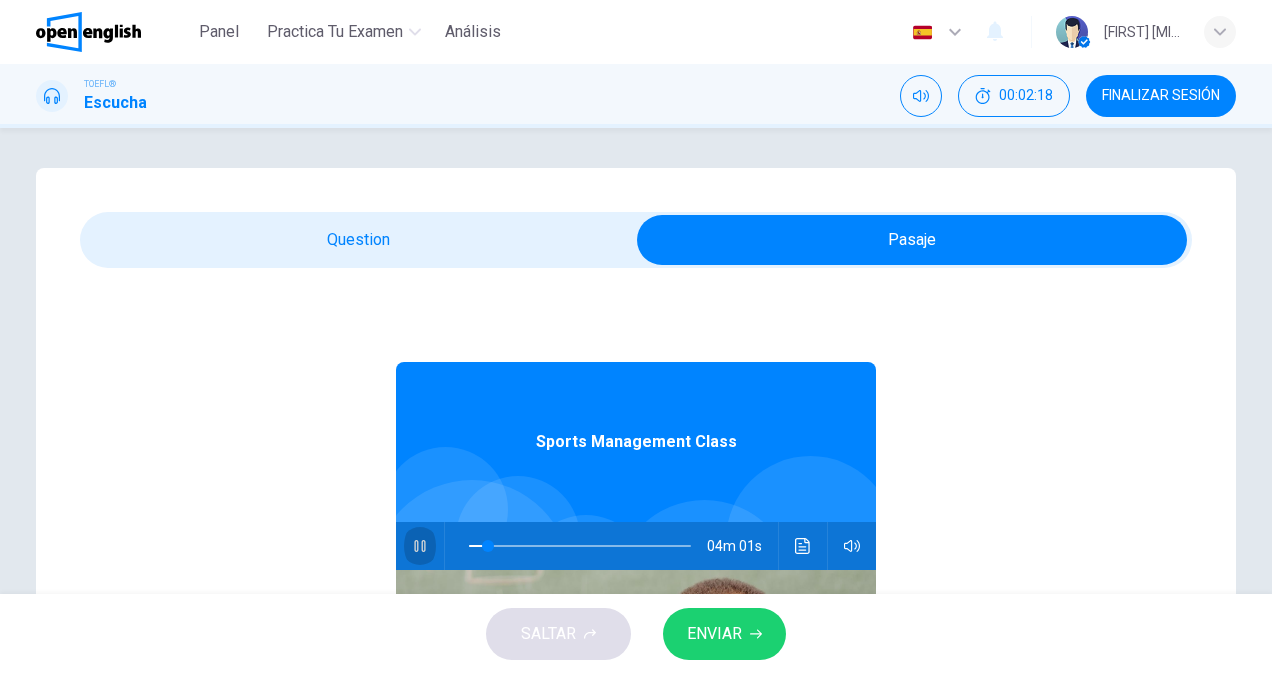 click at bounding box center [420, 546] 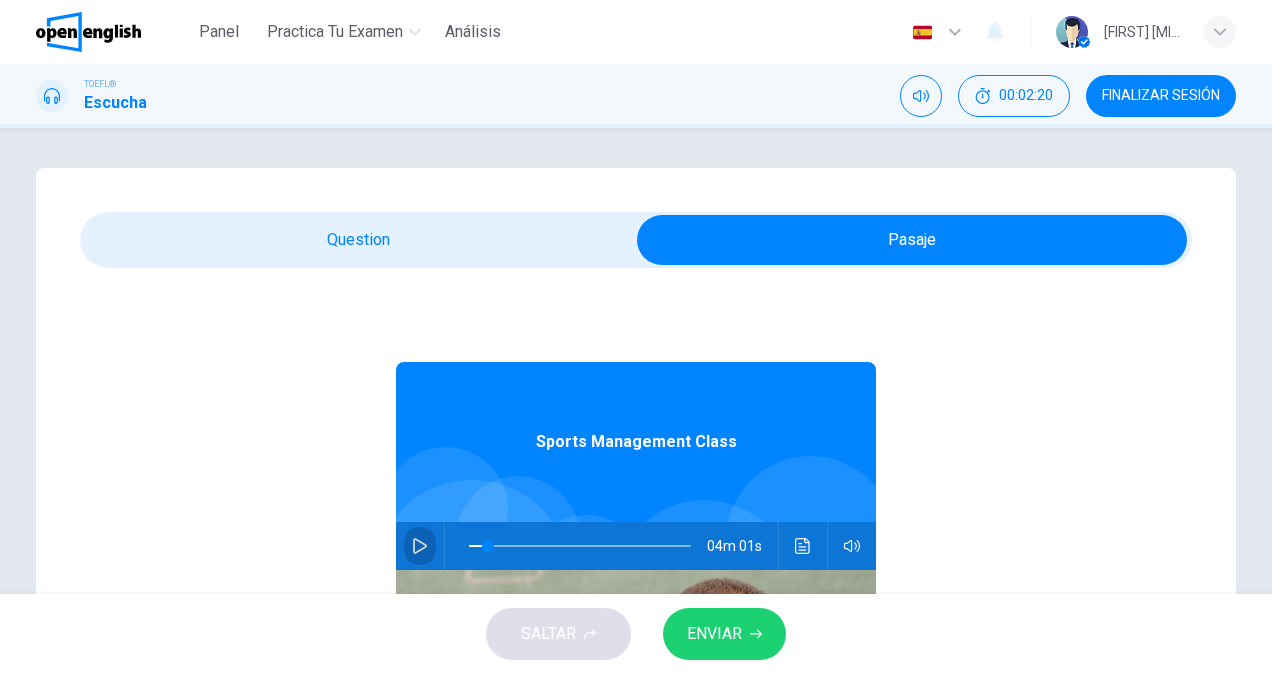 click at bounding box center [420, 546] 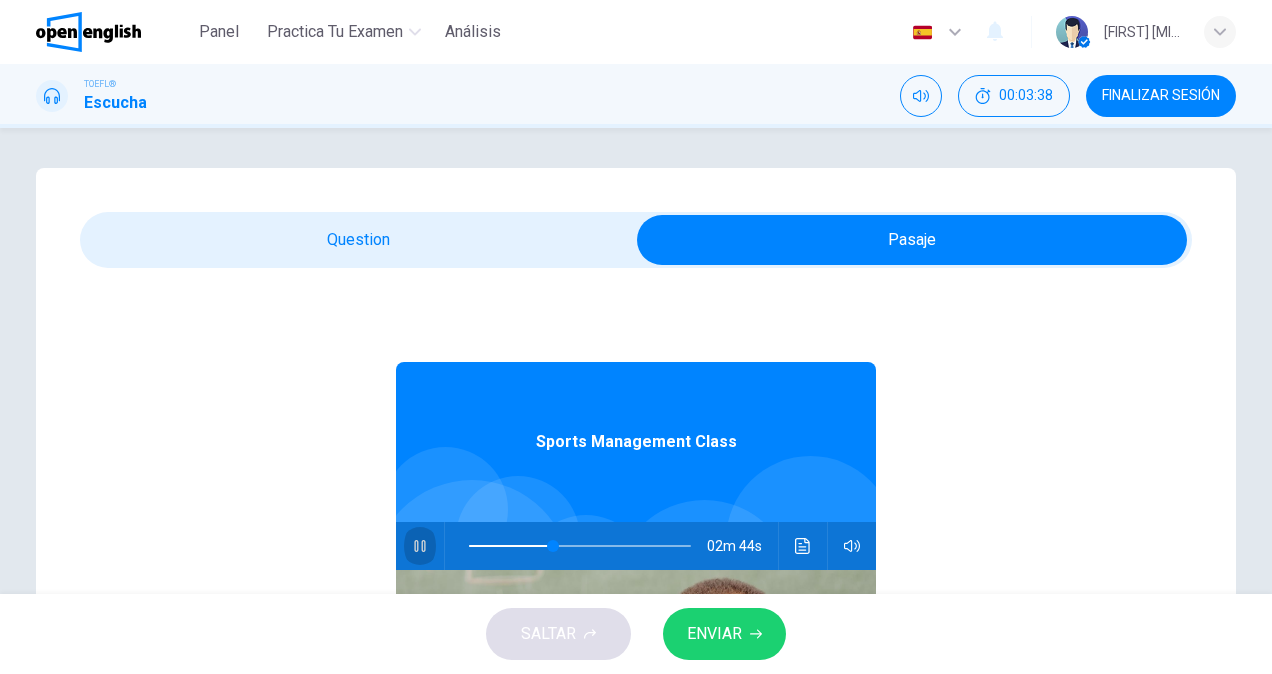 click at bounding box center [420, 546] 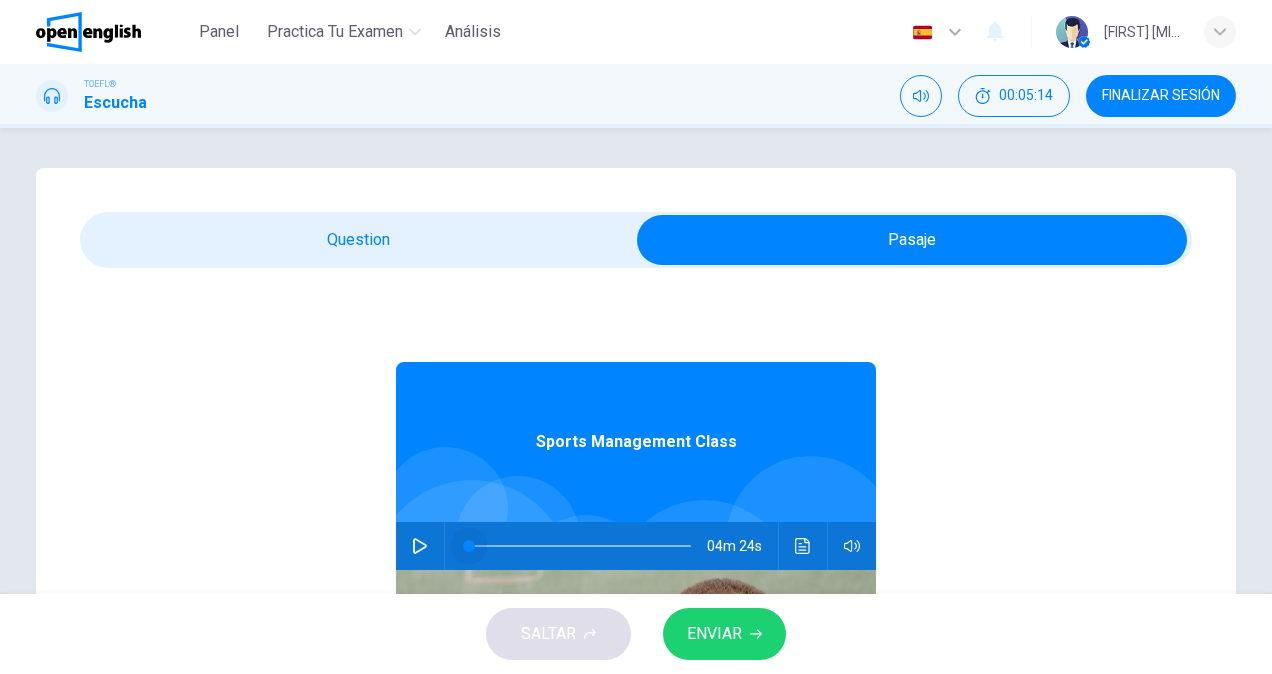drag, startPoint x: 545, startPoint y: 538, endPoint x: 385, endPoint y: 547, distance: 160.25293 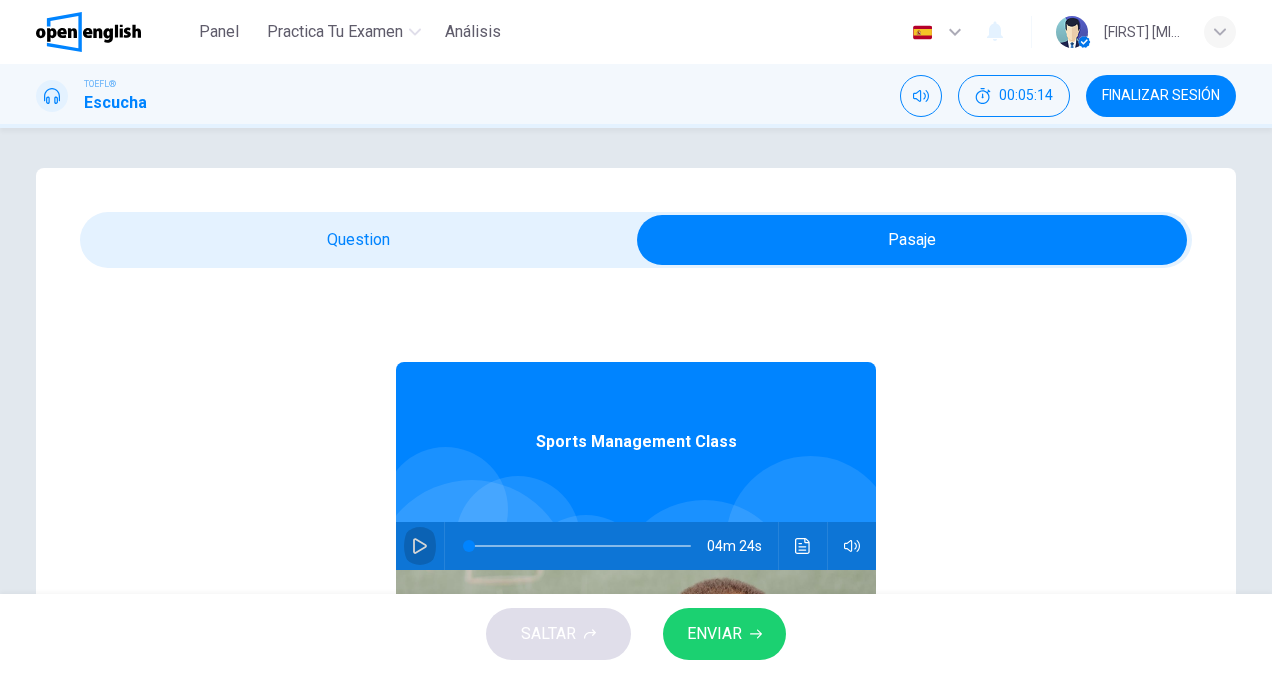 click at bounding box center (420, 546) 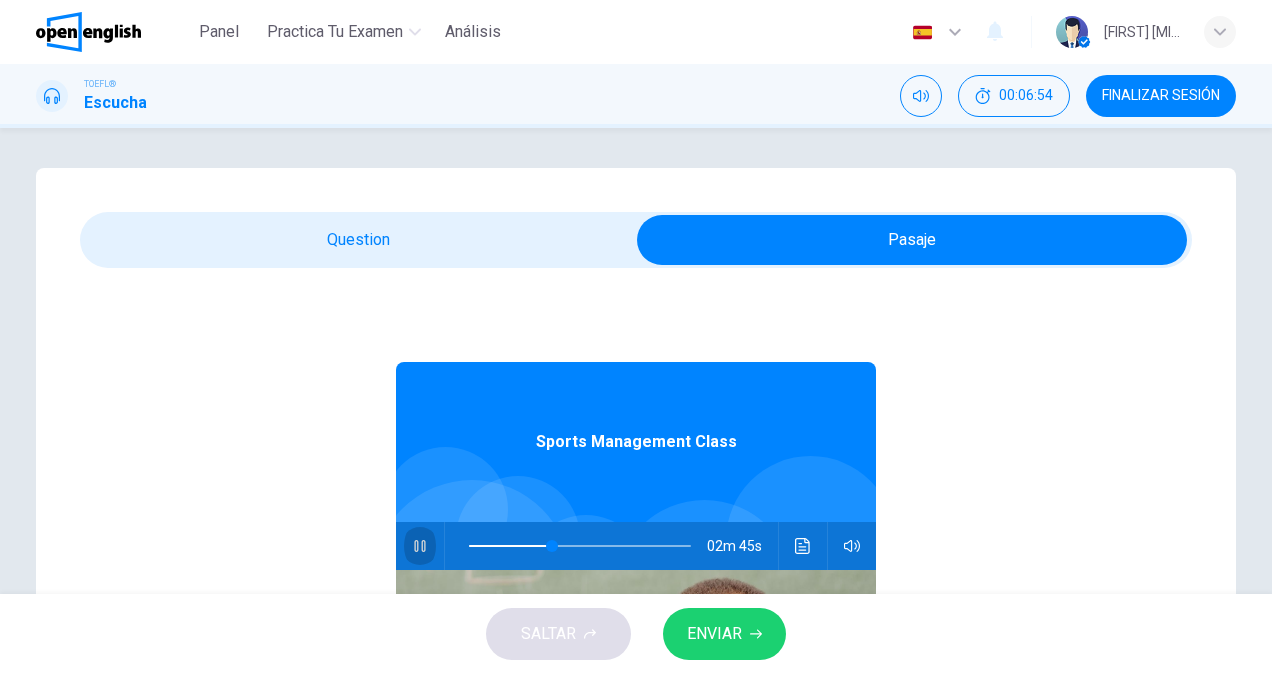 click at bounding box center [420, 546] 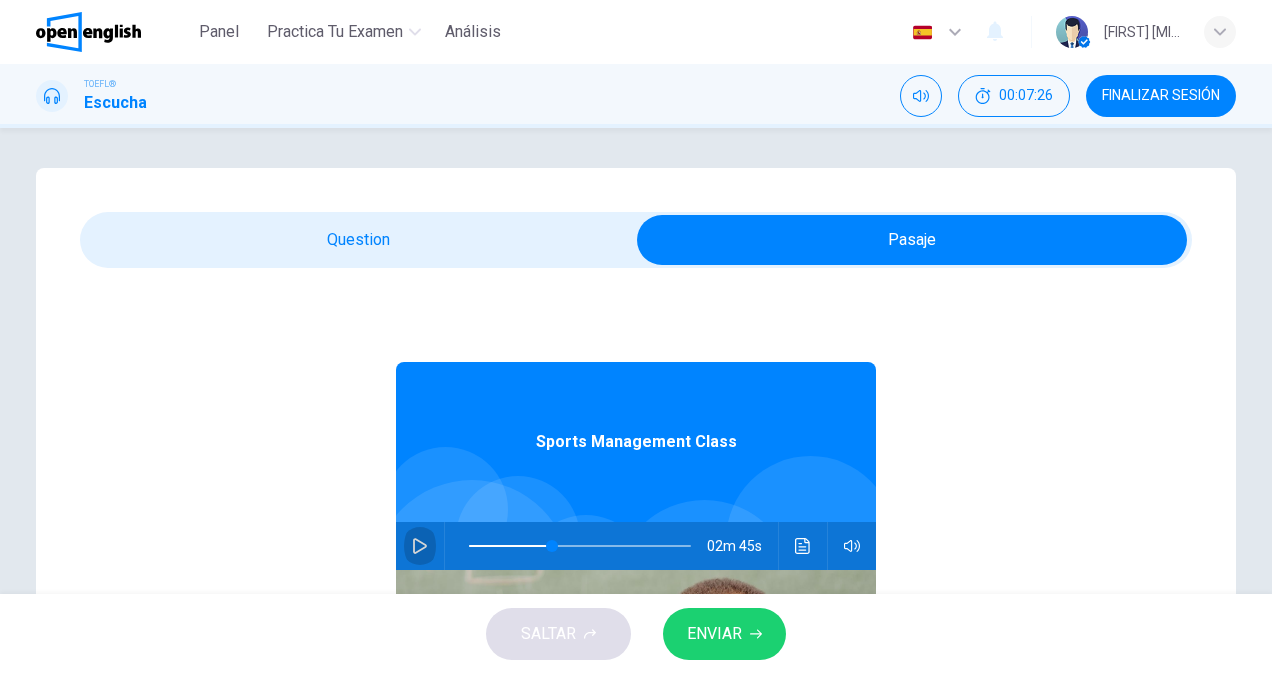 click at bounding box center (420, 546) 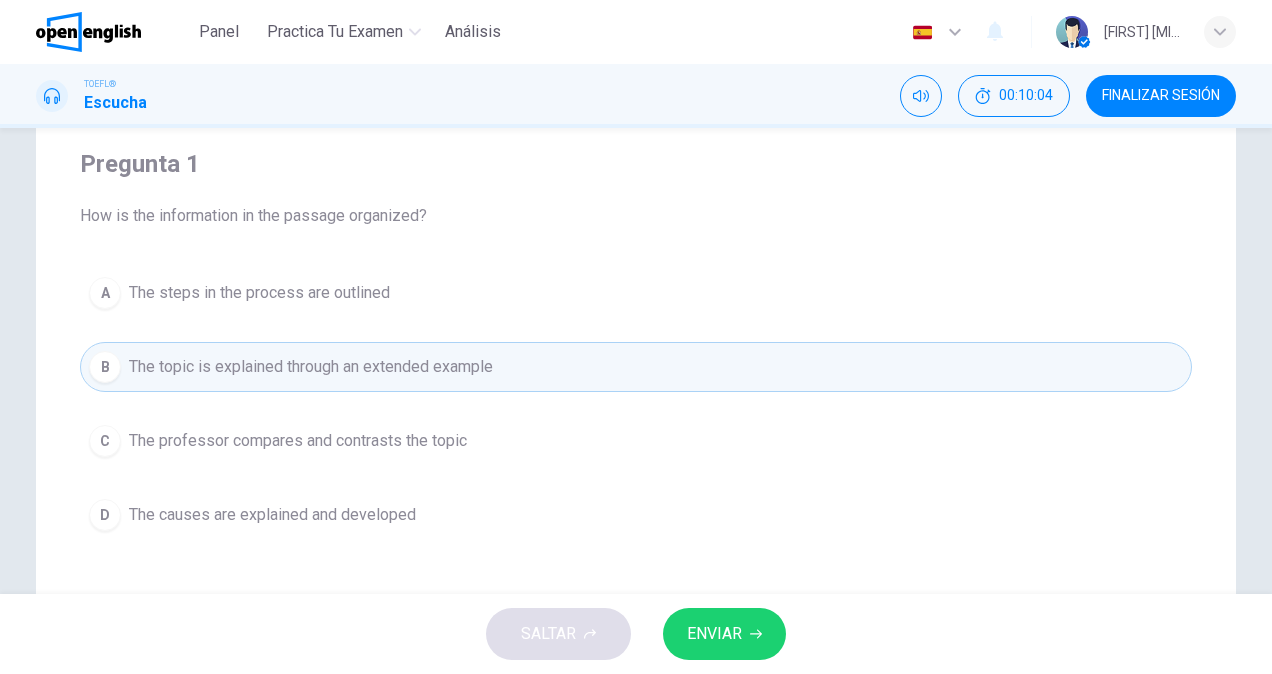 scroll, scrollTop: 176, scrollLeft: 0, axis: vertical 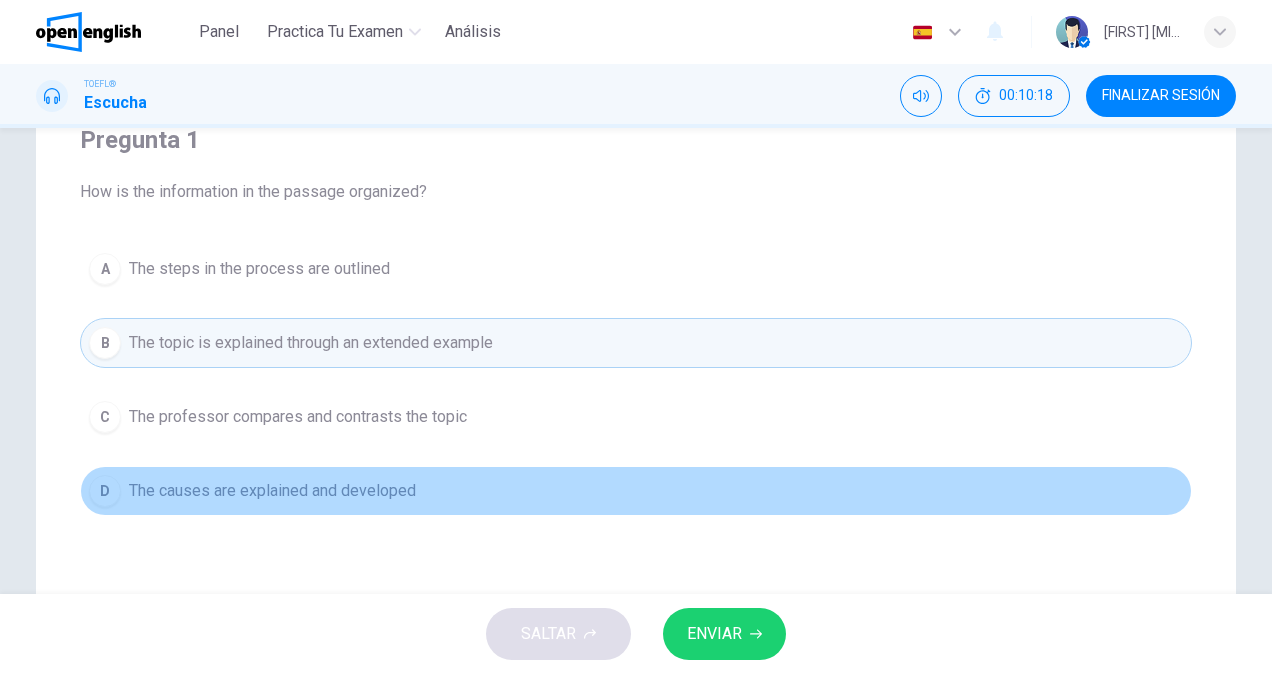click on "The causes are explained and developed" at bounding box center (259, 269) 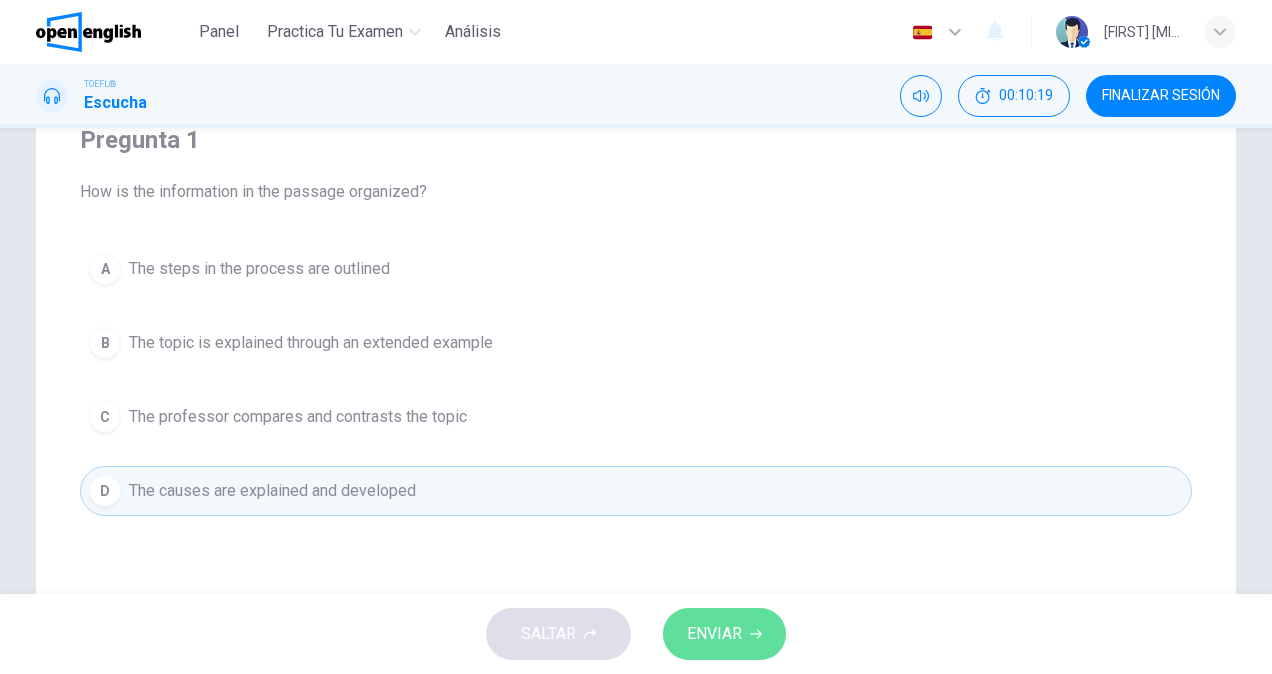 click on "ENVIAR" at bounding box center (724, 634) 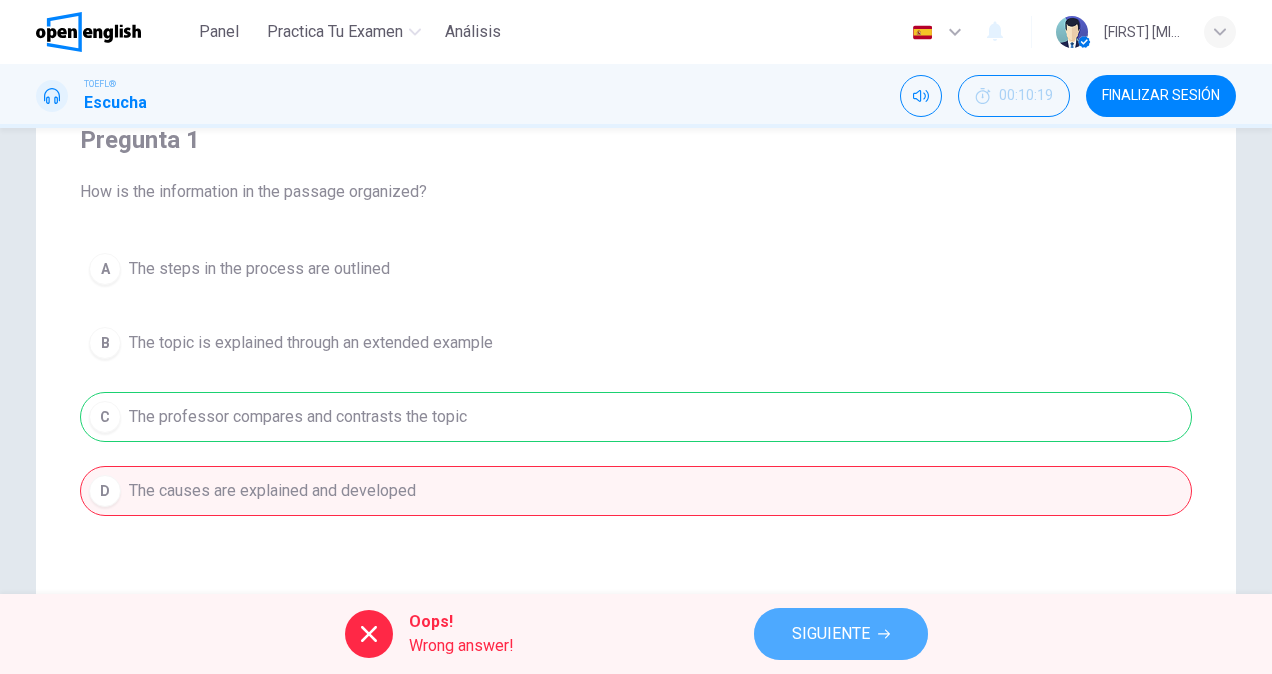 click on "SIGUIENTE" at bounding box center [831, 634] 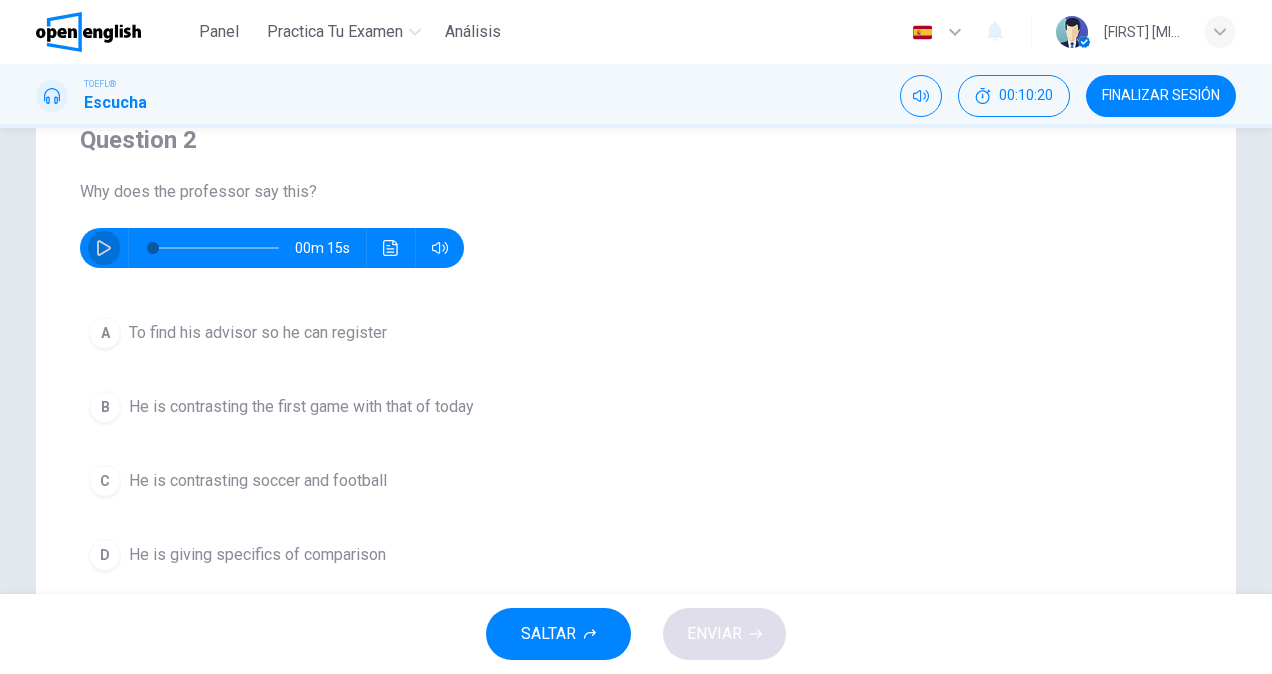 click at bounding box center (104, 248) 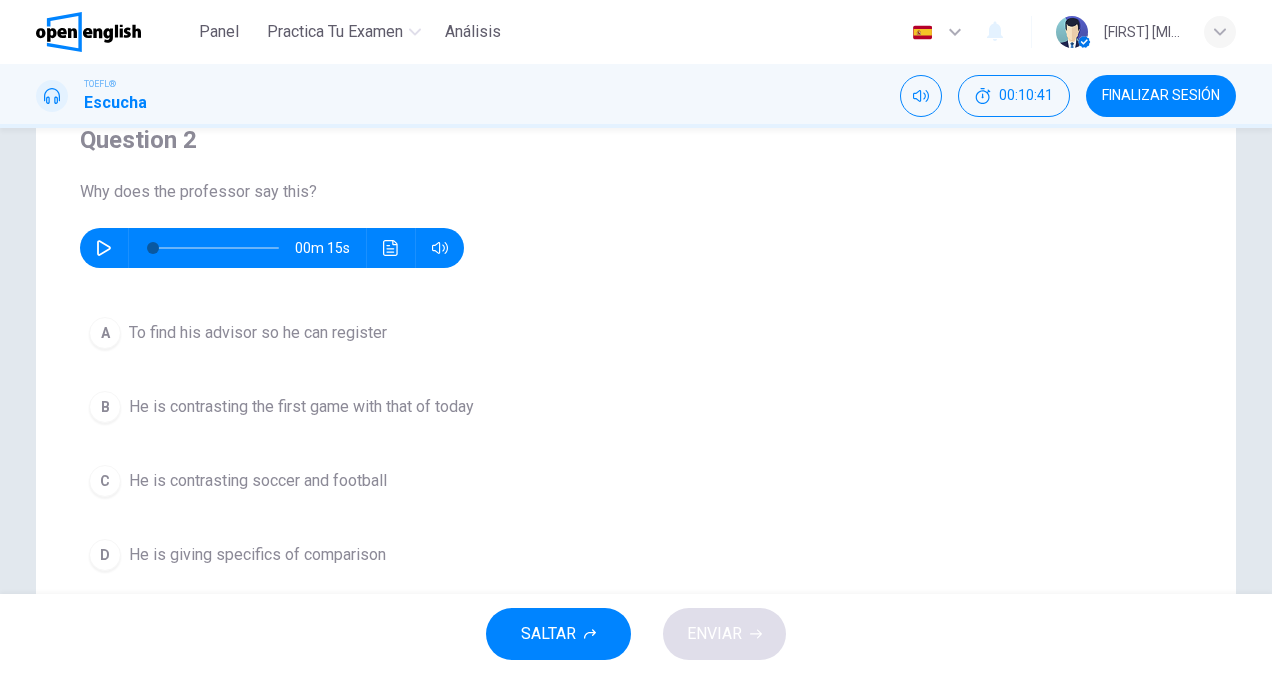 click on "B He is contrasting the first game with that of today" at bounding box center (636, 407) 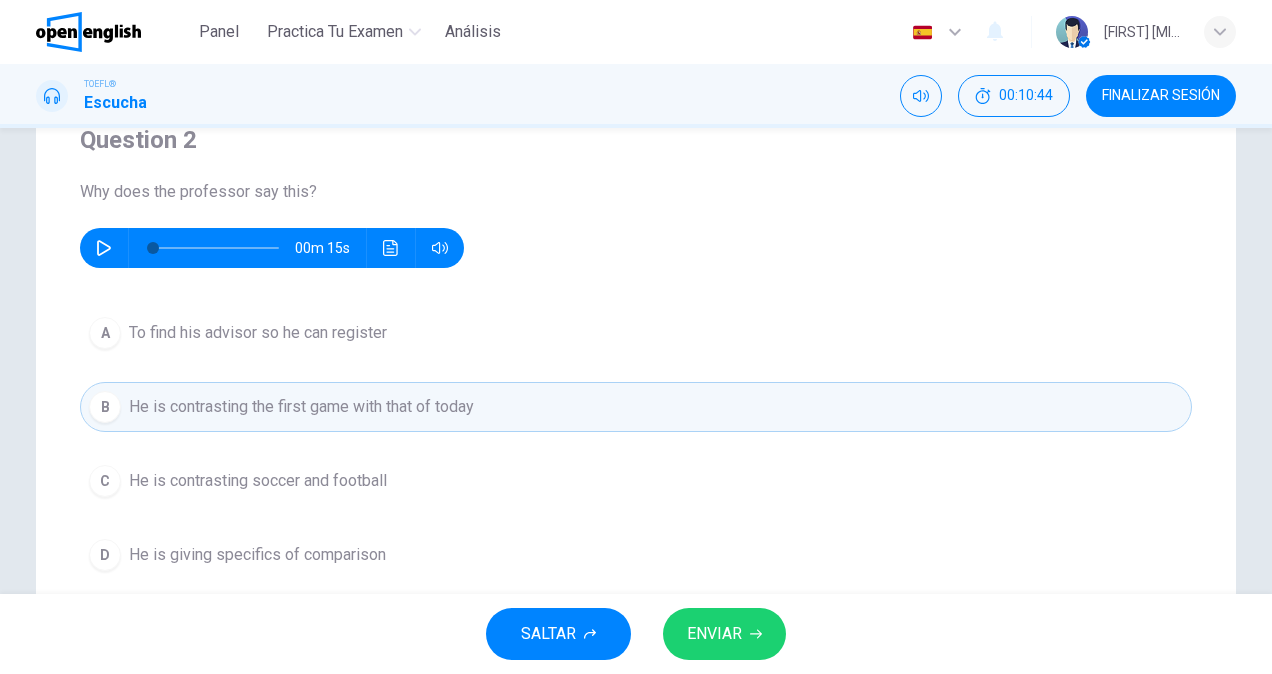 click on "ENVIAR" at bounding box center [724, 634] 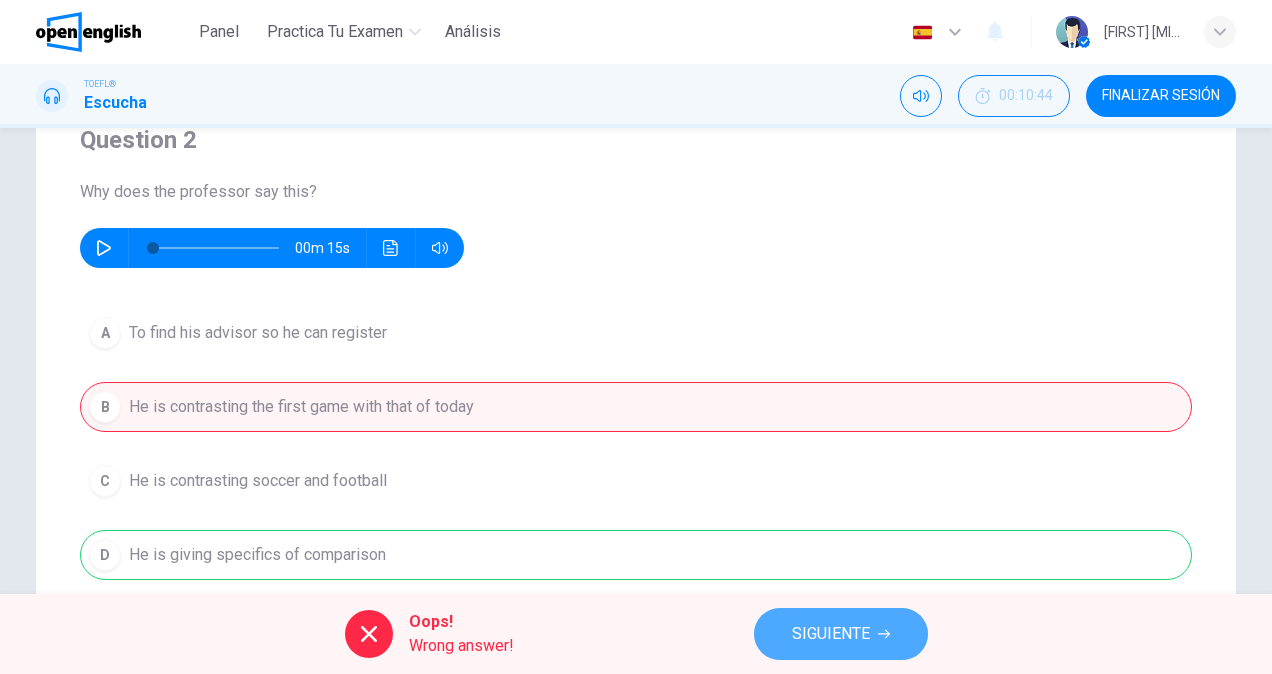 click on "SIGUIENTE" at bounding box center [841, 634] 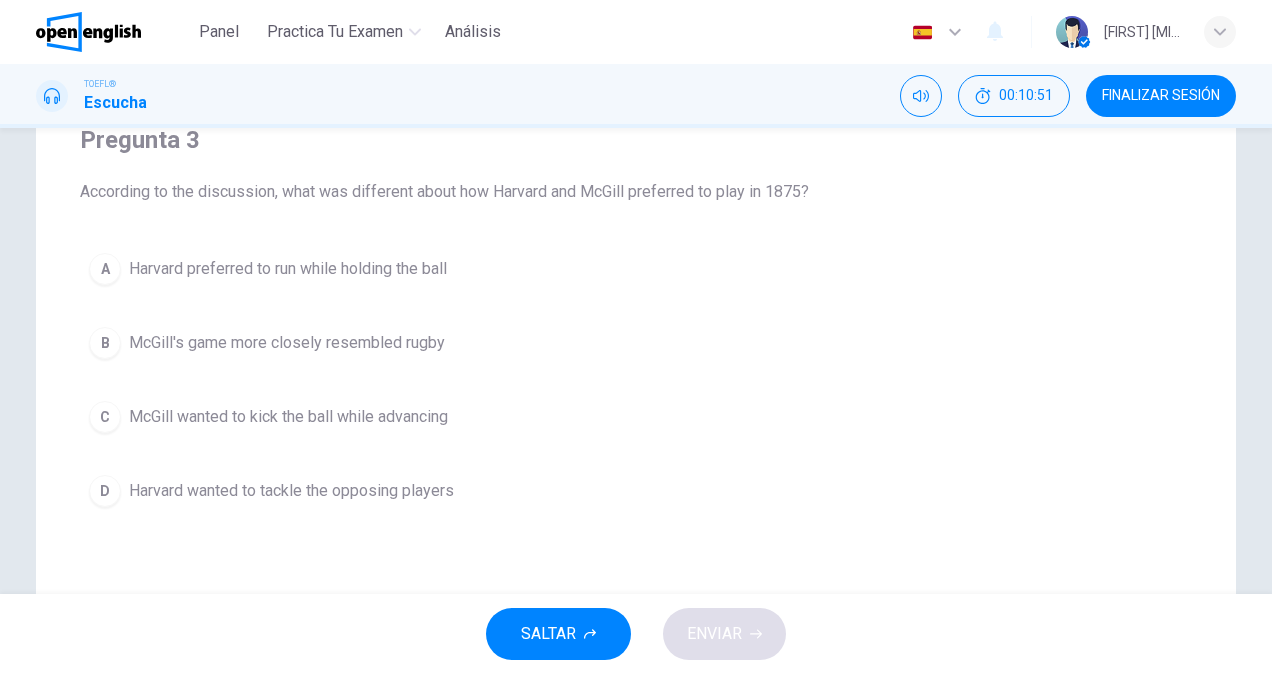 click on "A" at bounding box center [105, 269] 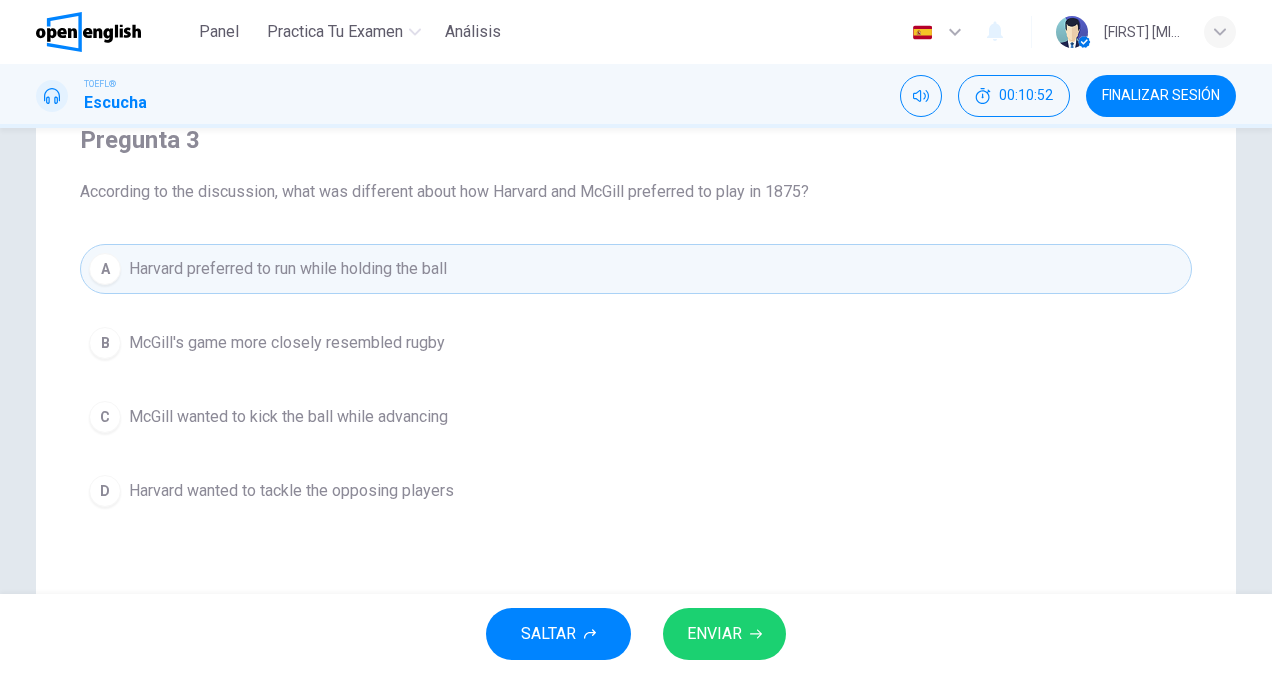 click on "ENVIAR" at bounding box center (714, 634) 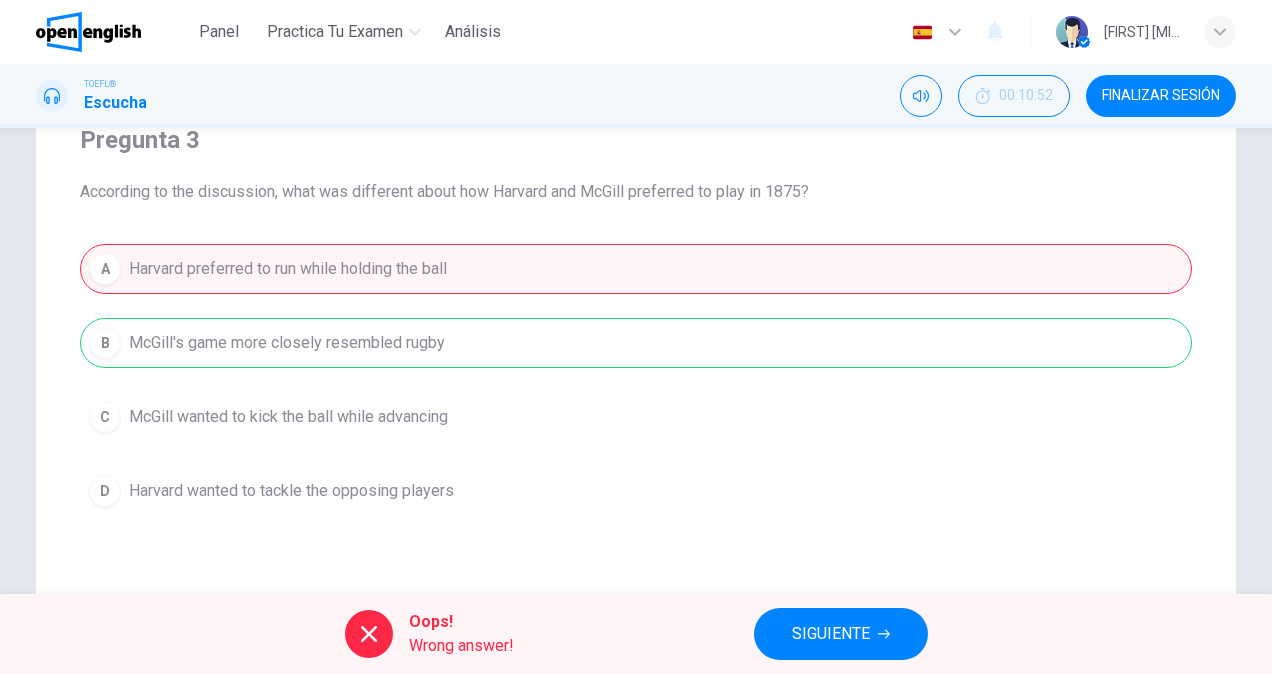 click on "SIGUIENTE" at bounding box center (831, 634) 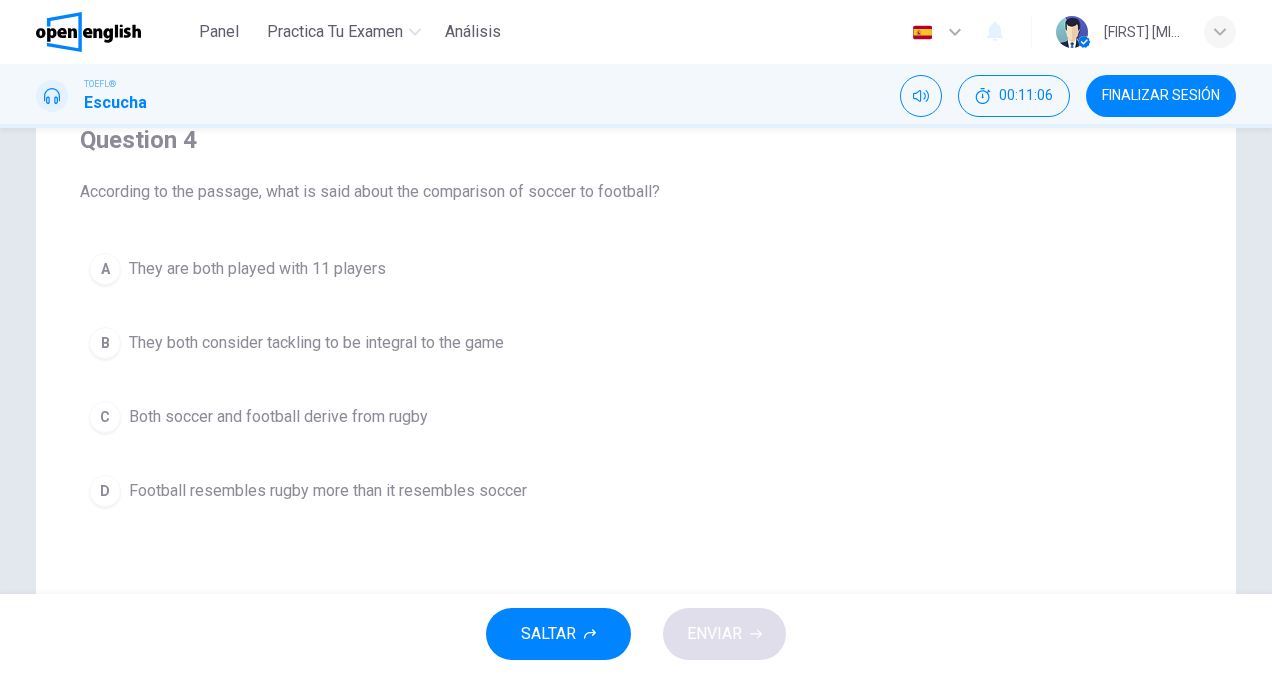 click on "D Football resembles rugby more than it resembles soccer" at bounding box center (636, 491) 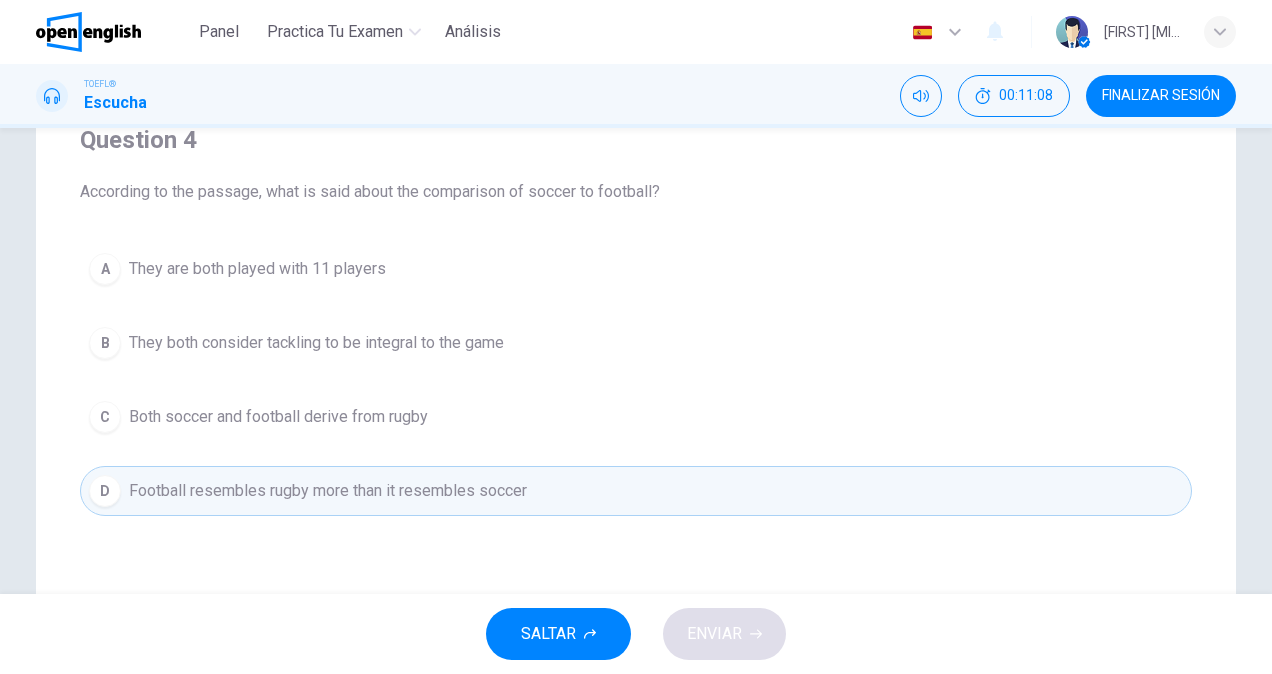 click on "D" at bounding box center [105, 491] 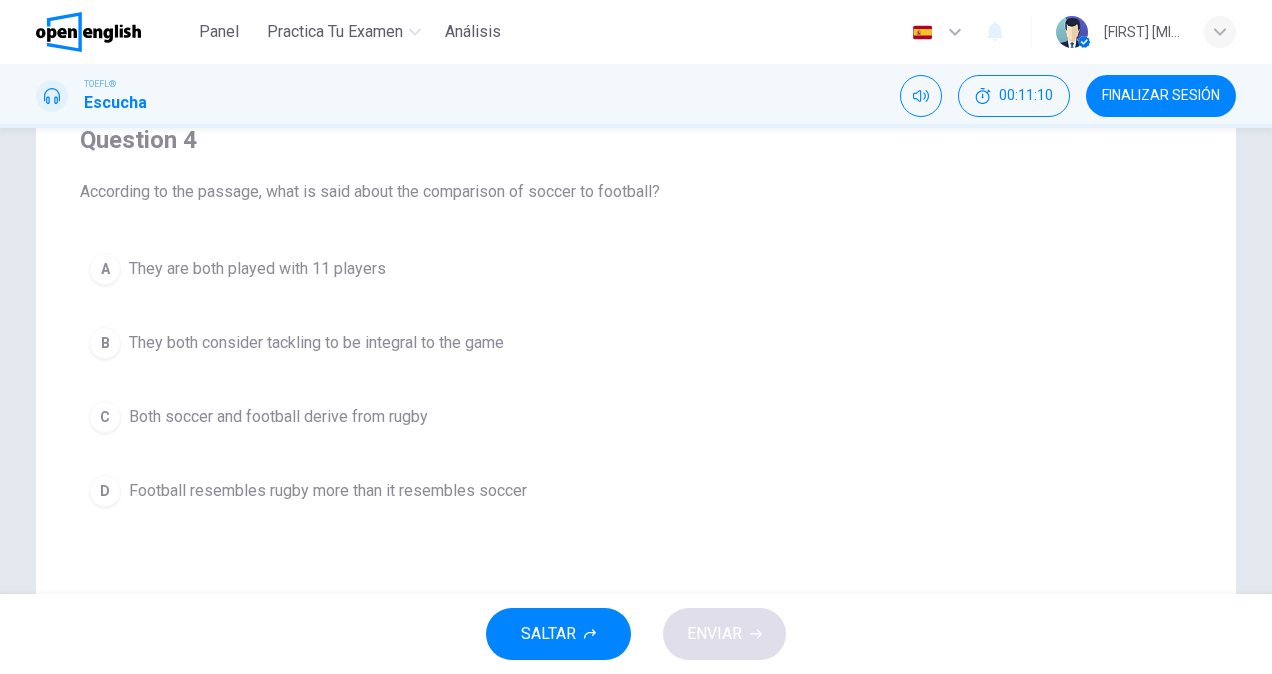 click on "D" at bounding box center (105, 269) 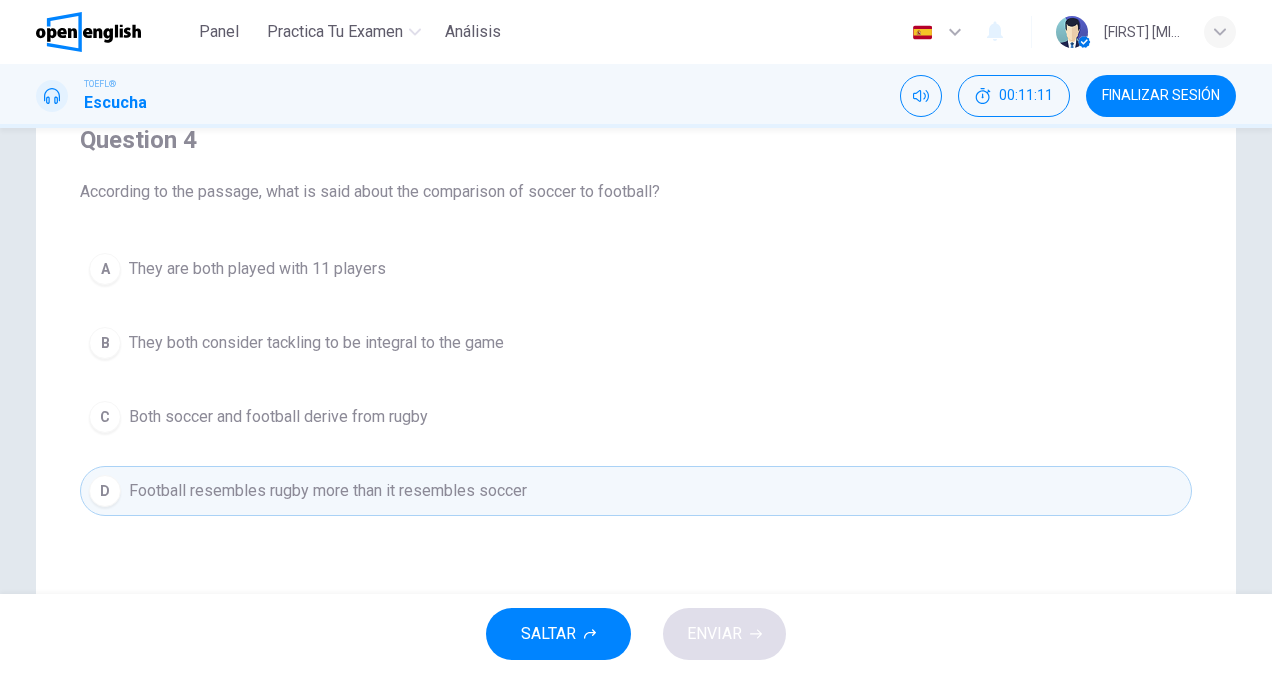 click on "C" at bounding box center (105, 269) 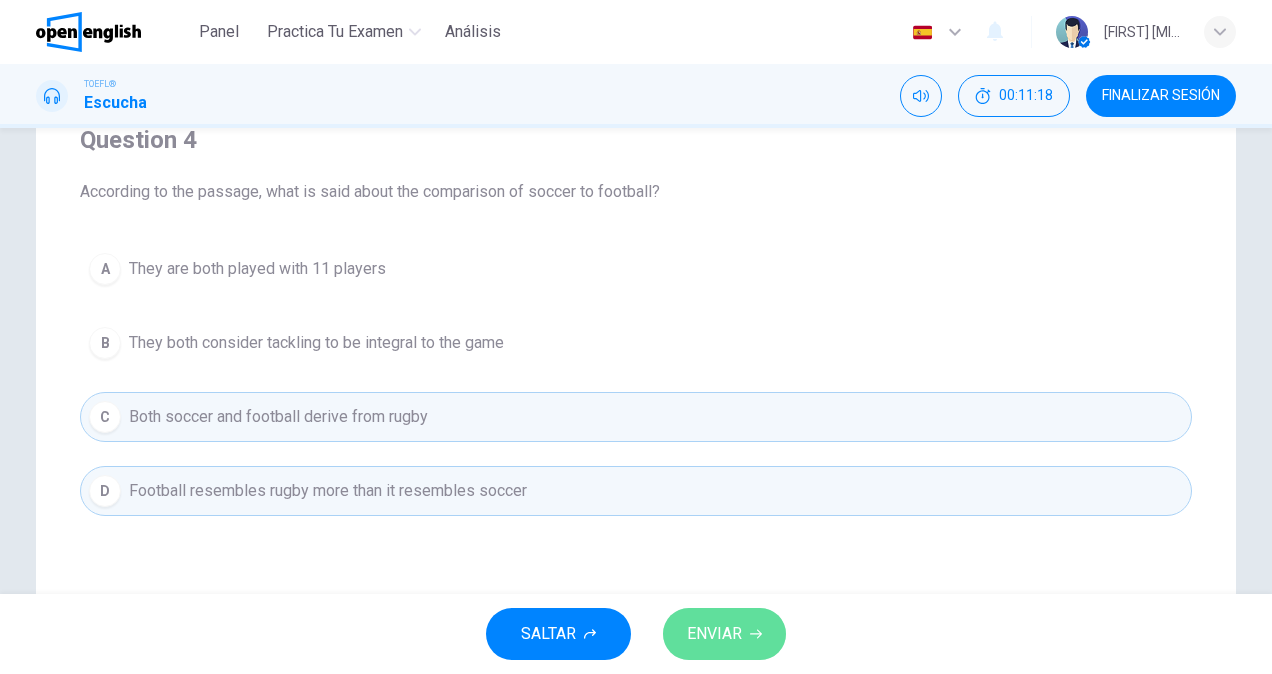 click on "ENVIAR" at bounding box center (724, 634) 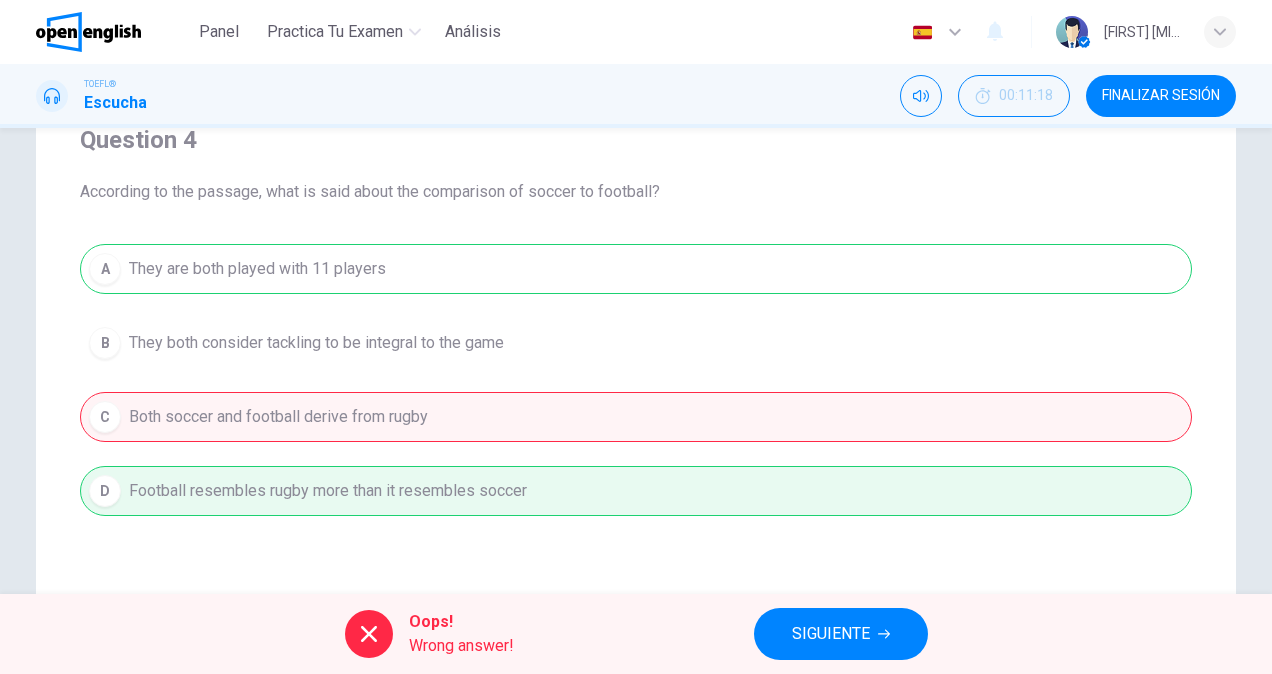 click on "SIGUIENTE" at bounding box center (841, 634) 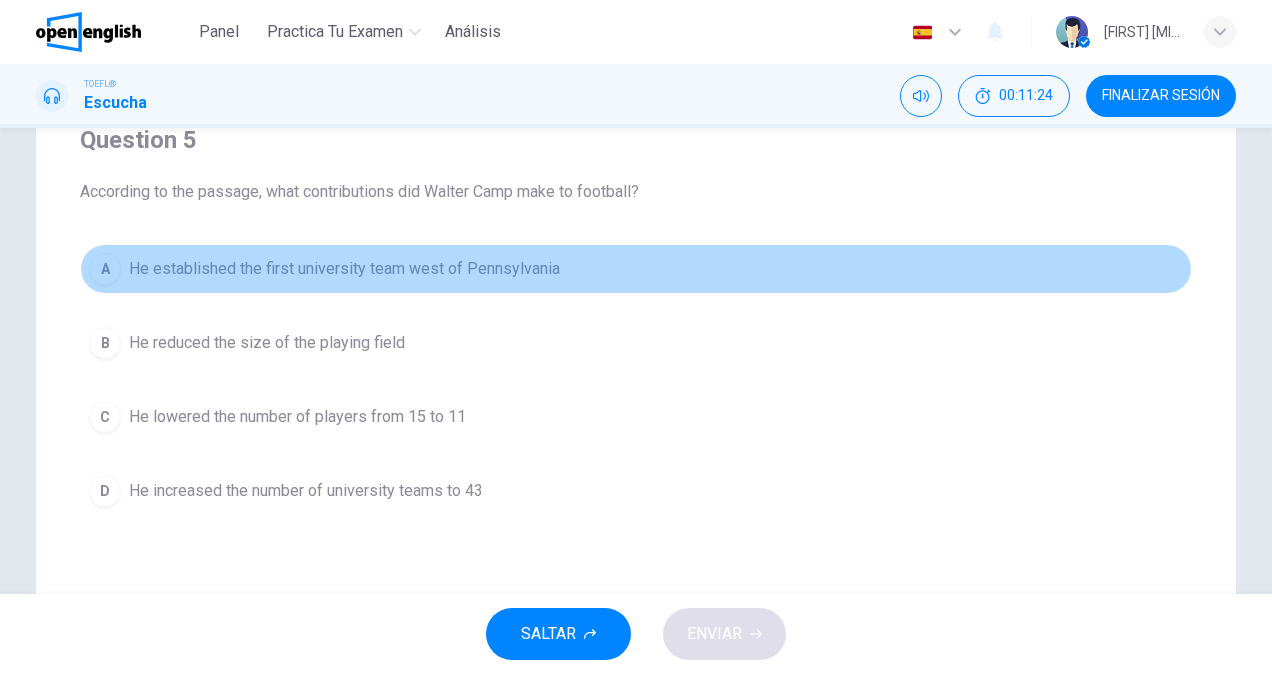 click on "A" at bounding box center (105, 269) 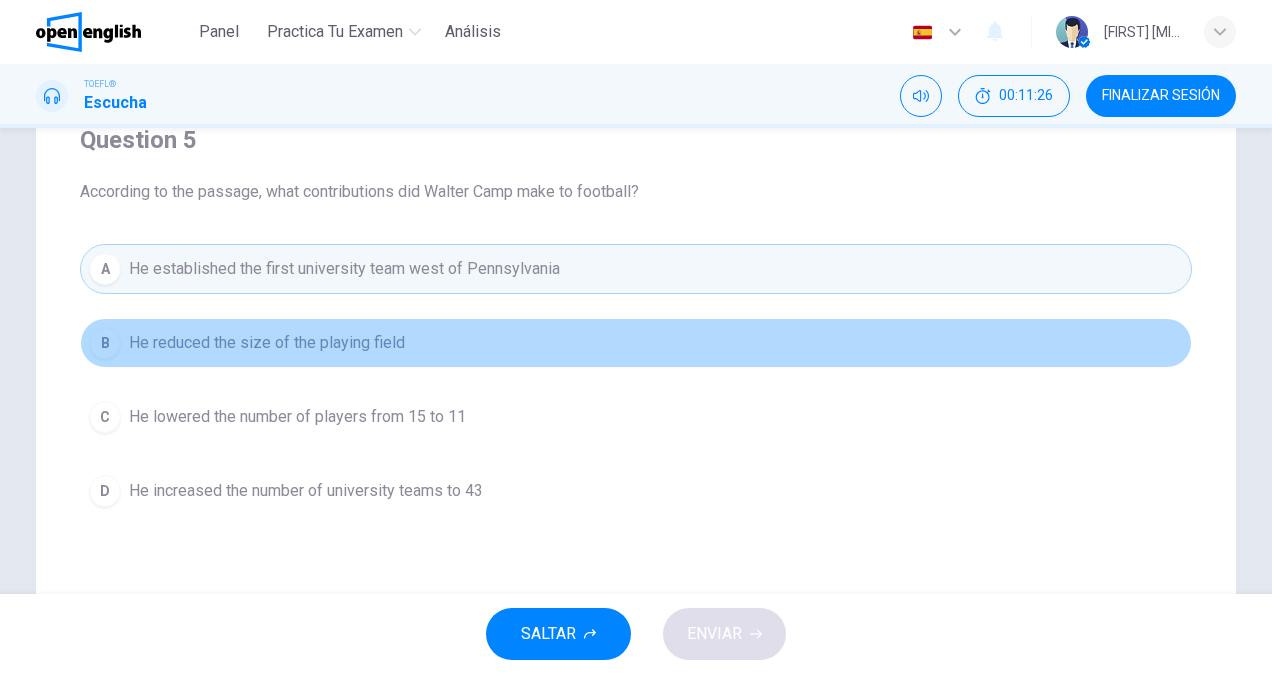 click on "B" at bounding box center (105, 343) 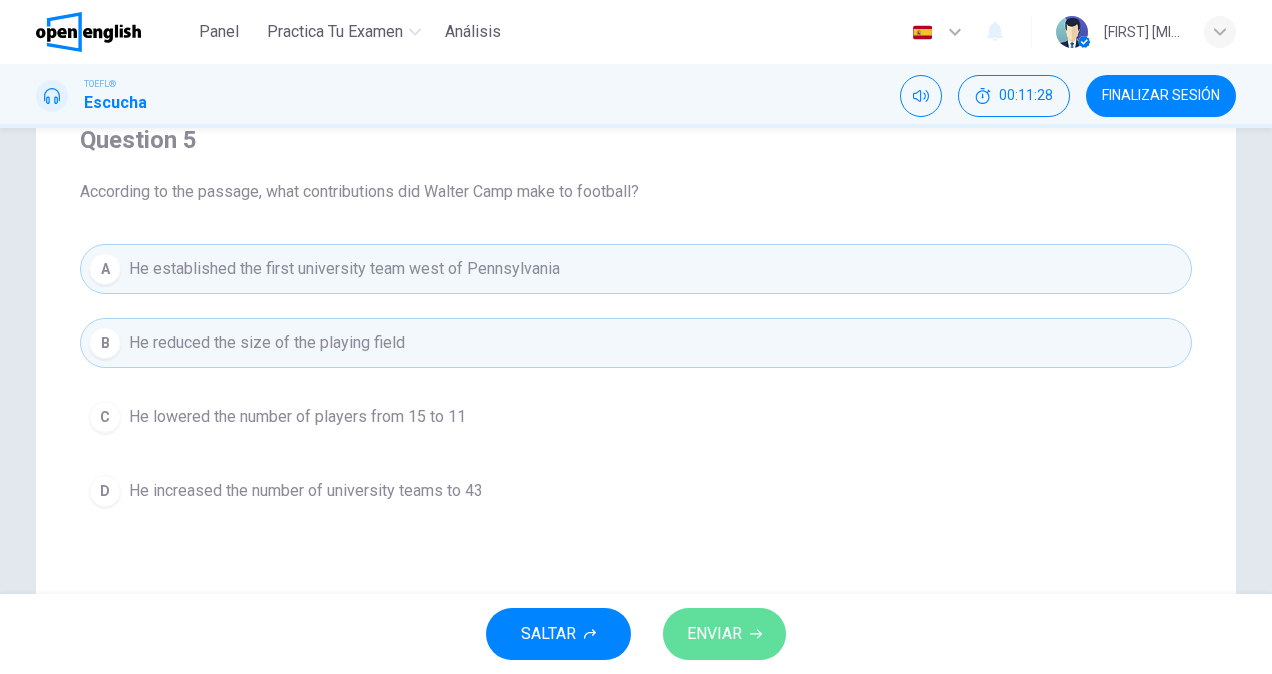 click on "ENVIAR" at bounding box center (714, 634) 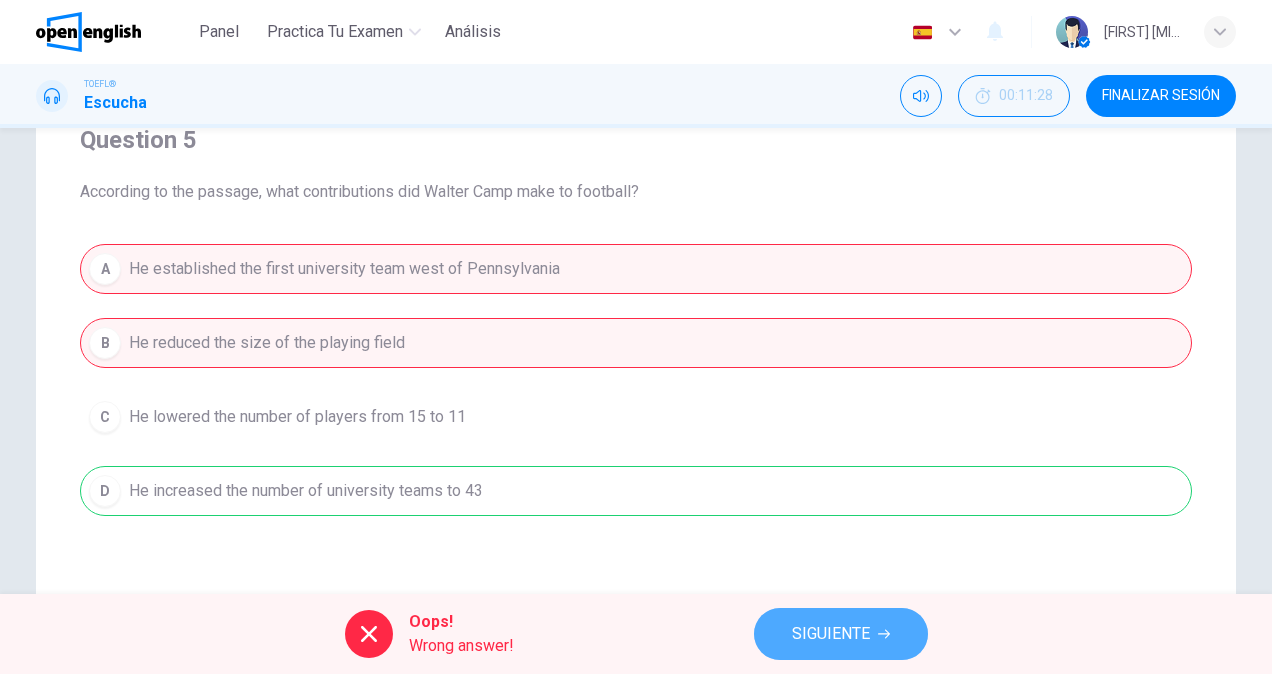 click on "SIGUIENTE" at bounding box center [831, 634] 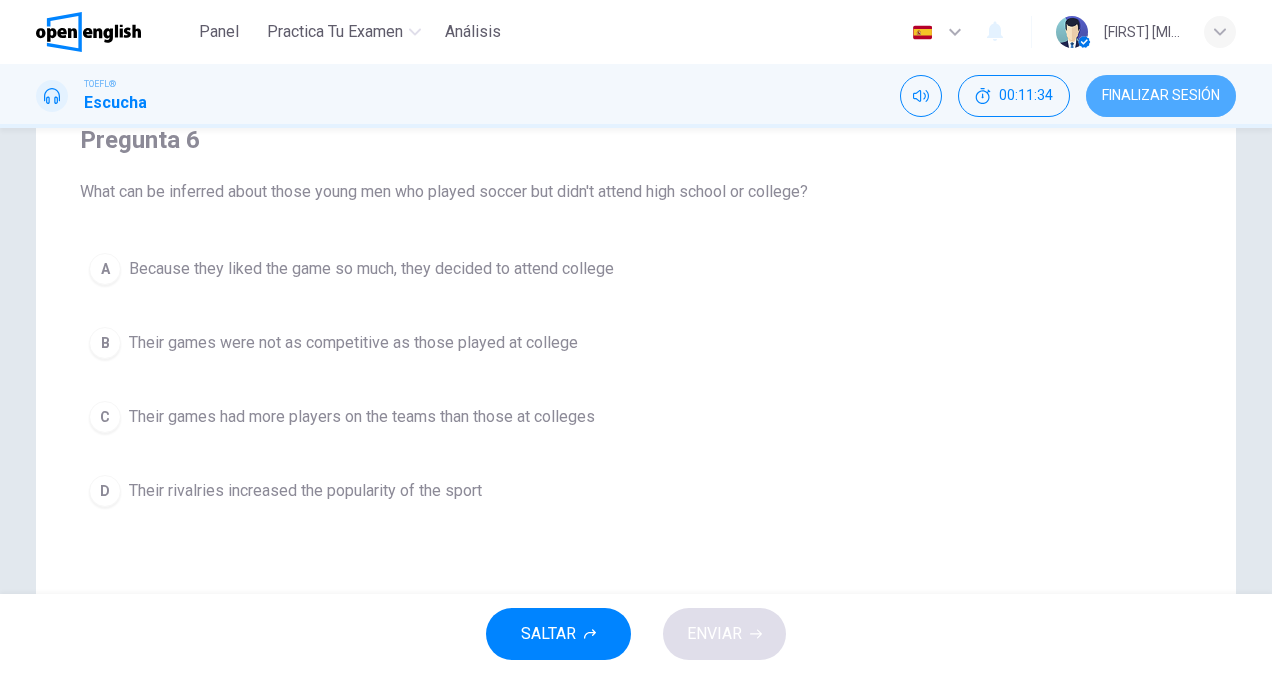 click on "FINALIZAR SESIÓN" at bounding box center (1161, 96) 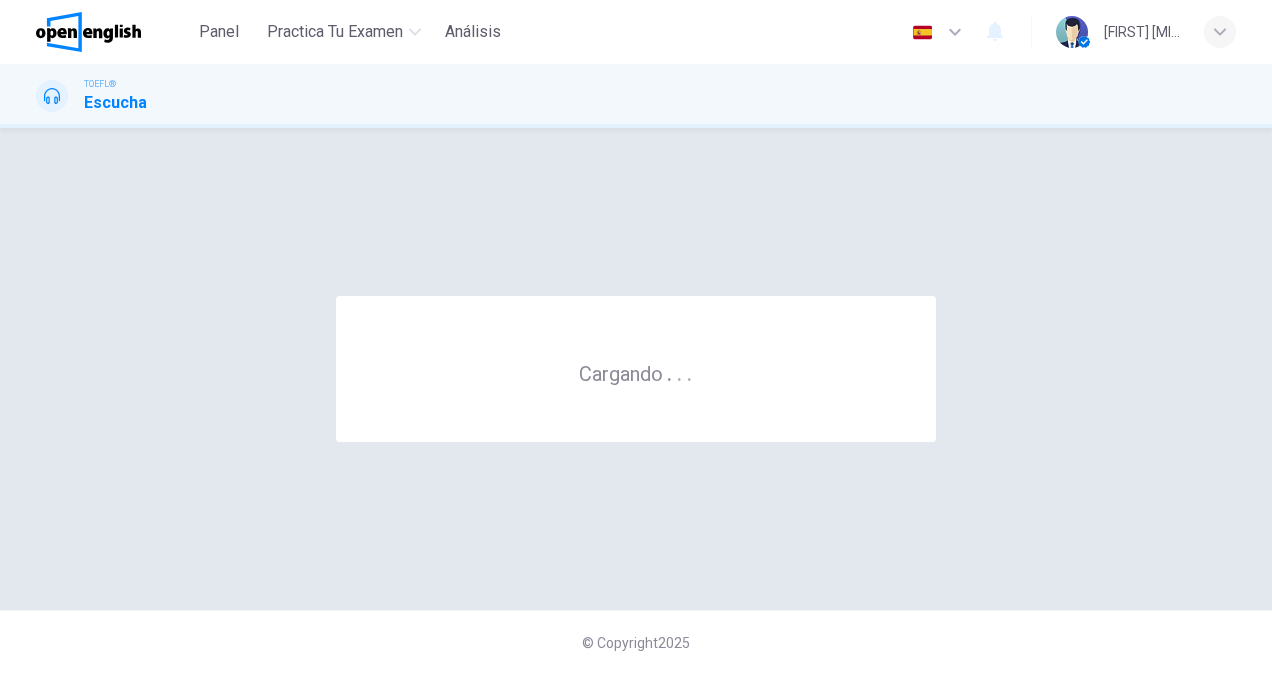 scroll, scrollTop: 0, scrollLeft: 0, axis: both 